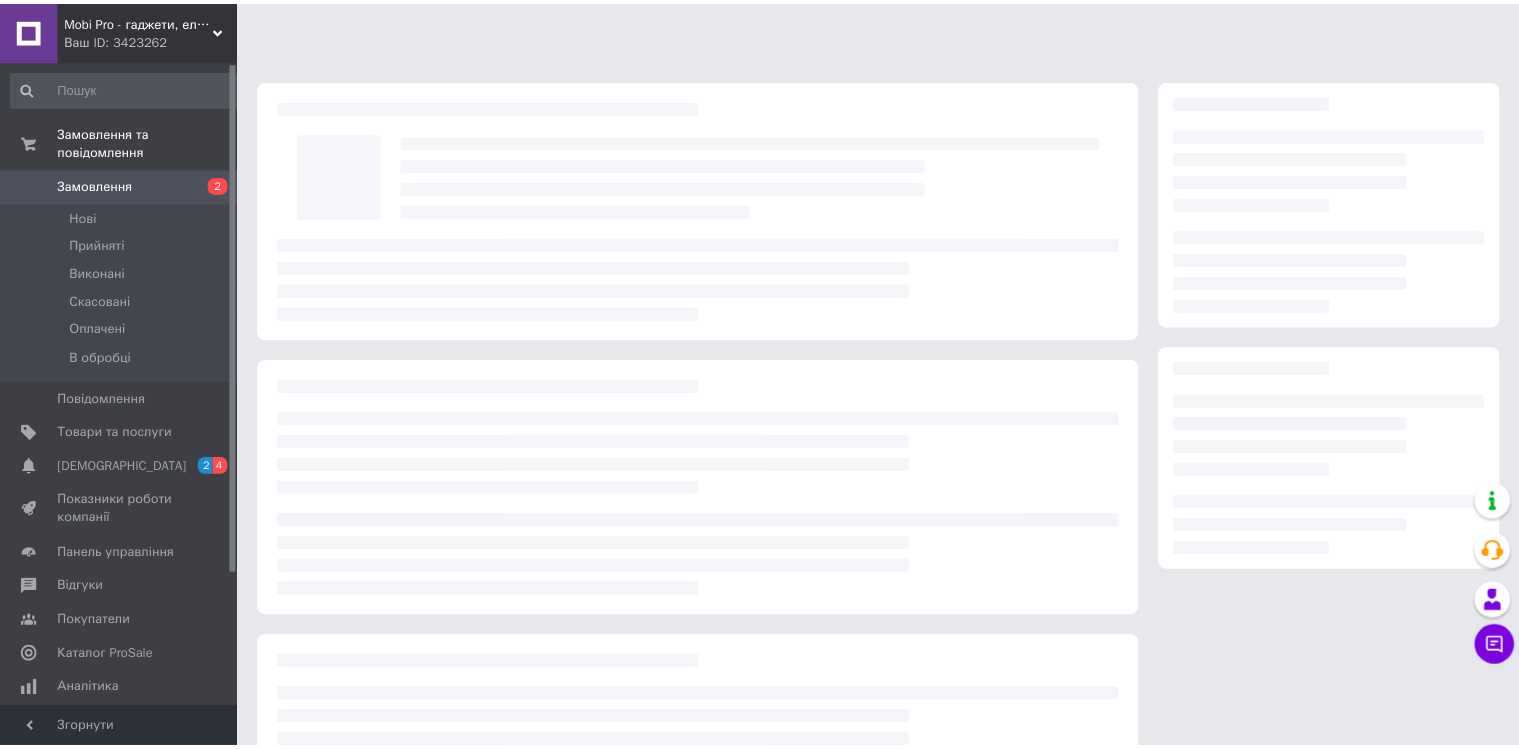 scroll, scrollTop: 0, scrollLeft: 0, axis: both 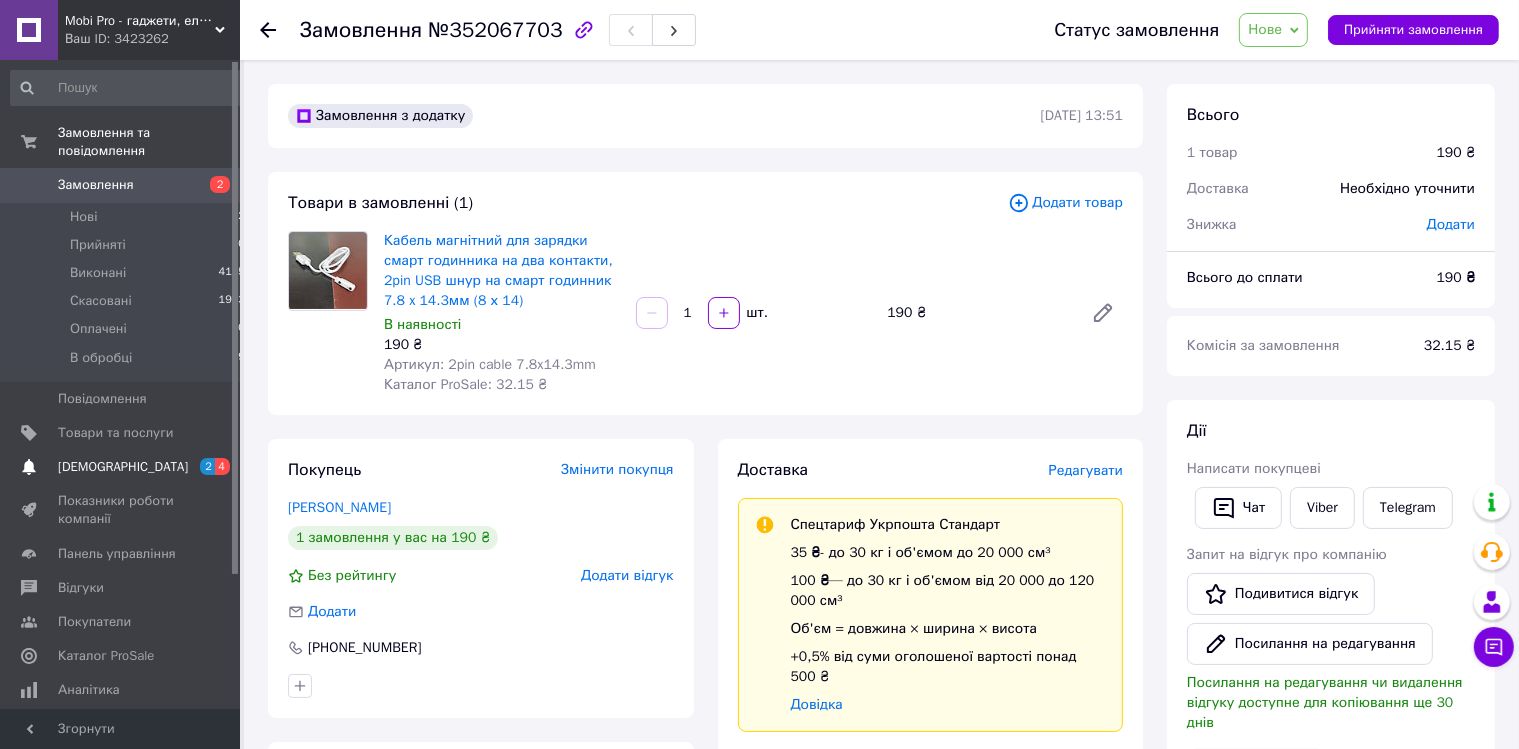 click on "[DEMOGRAPHIC_DATA]" at bounding box center (123, 467) 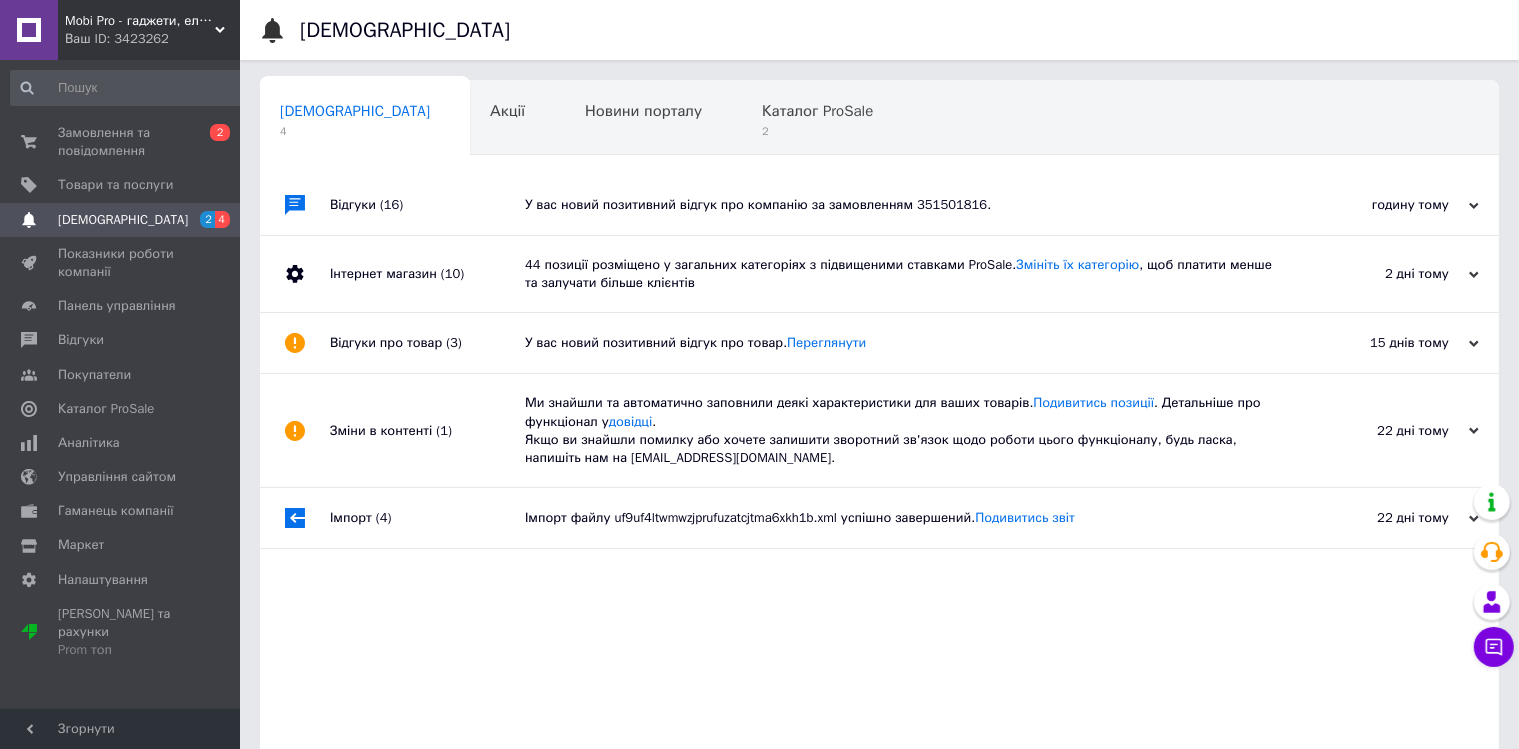 click on "У вас новий позитивний відгук про компанію за замовленням 351501816." at bounding box center (902, 205) 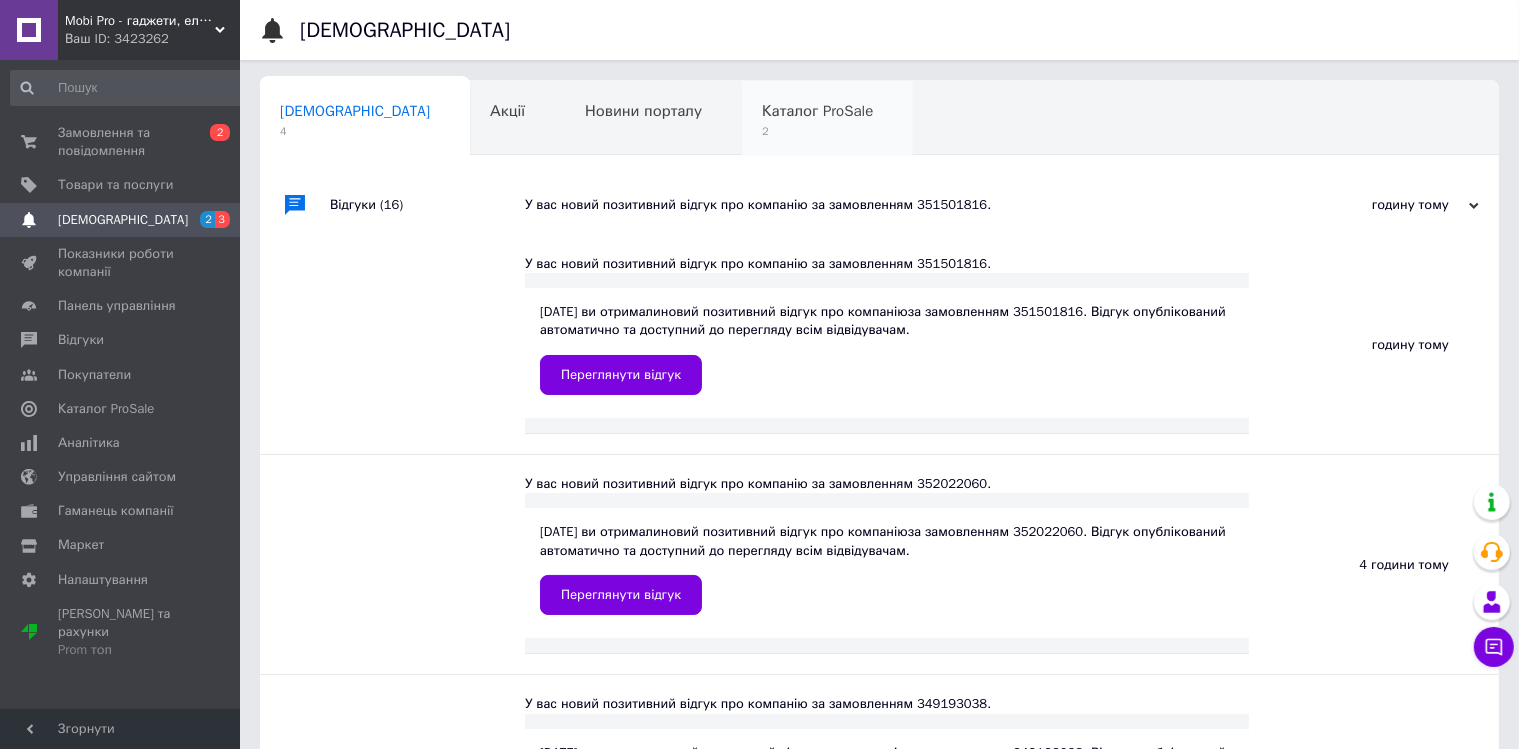 click on "Каталог ProSale" at bounding box center [817, 111] 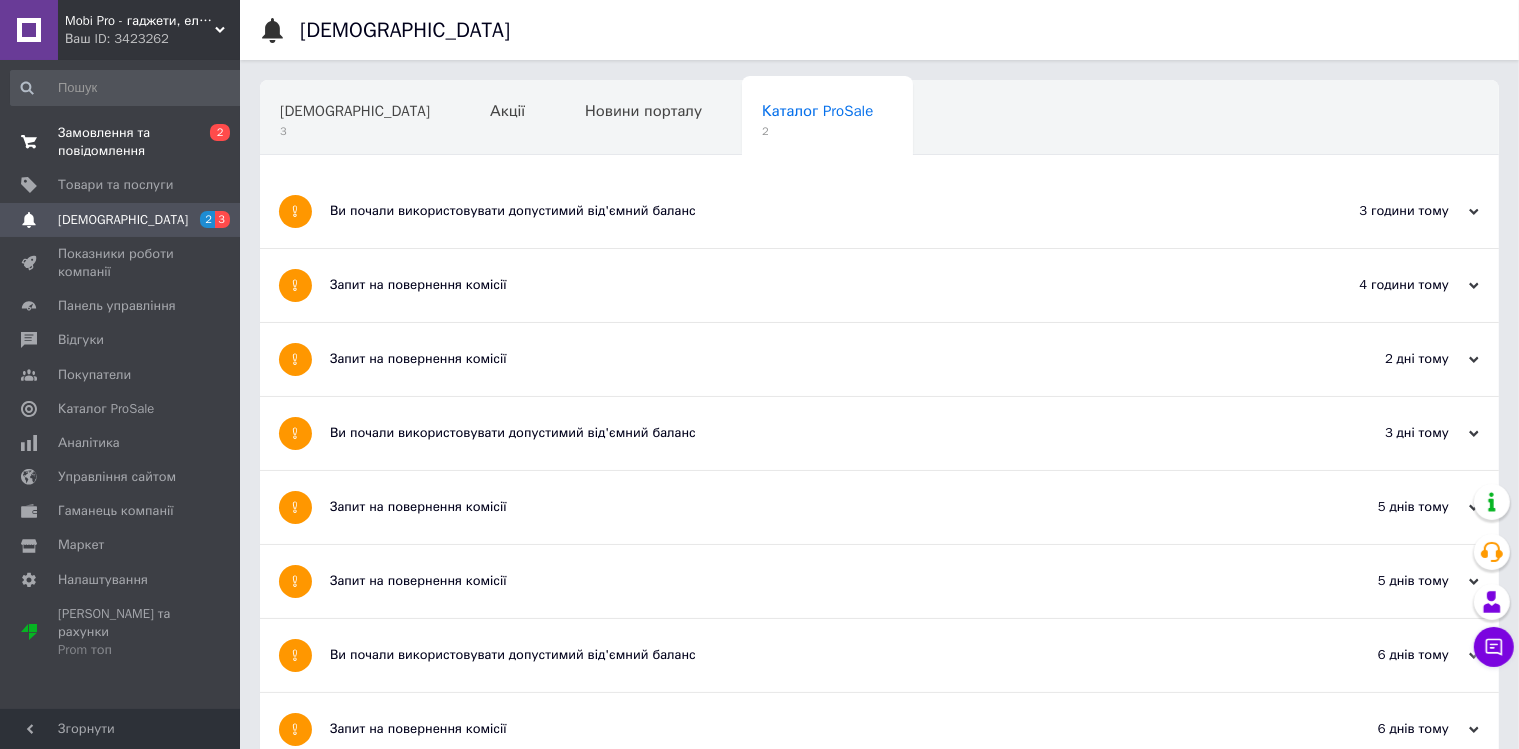 click on "Замовлення та повідомлення" at bounding box center [121, 142] 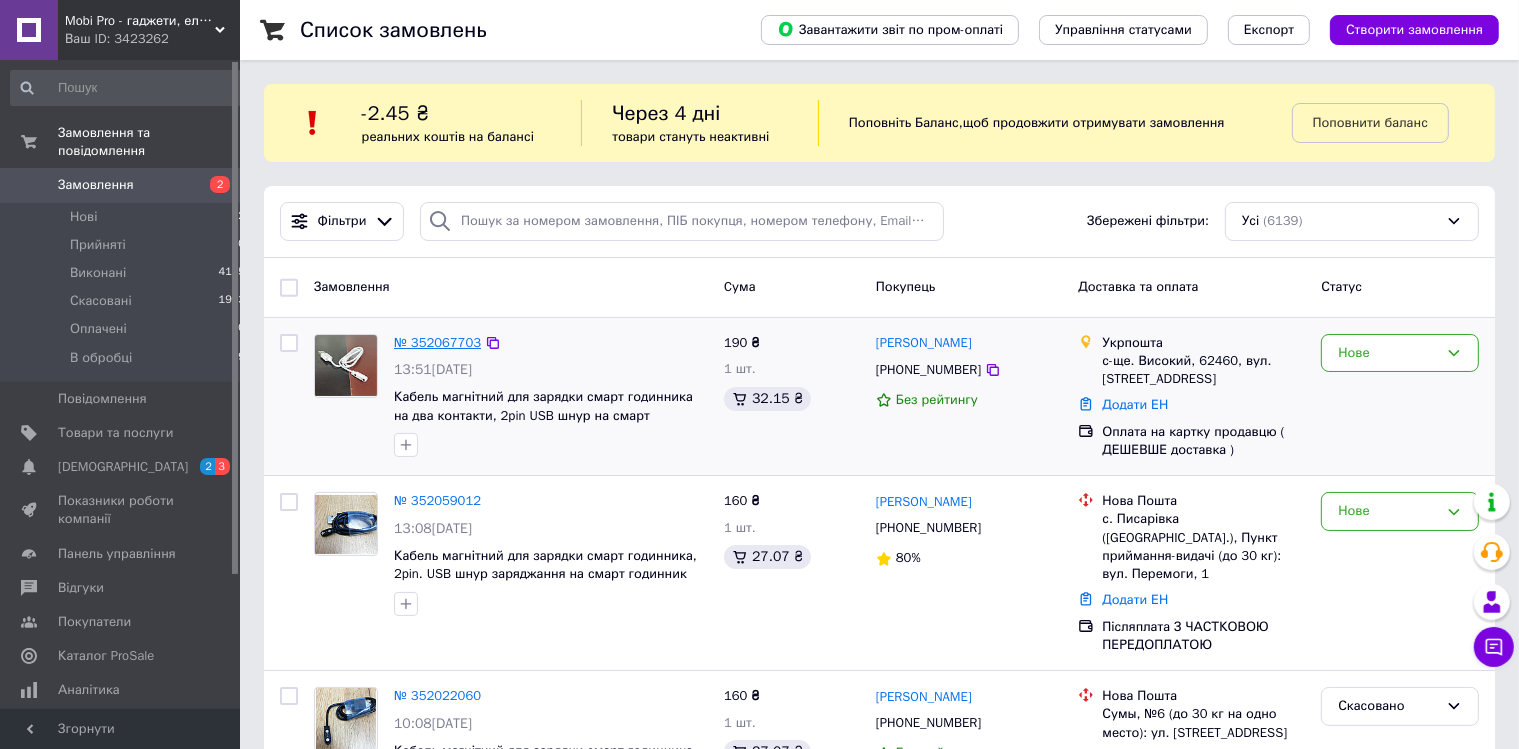 click on "№ 352067703" at bounding box center (437, 342) 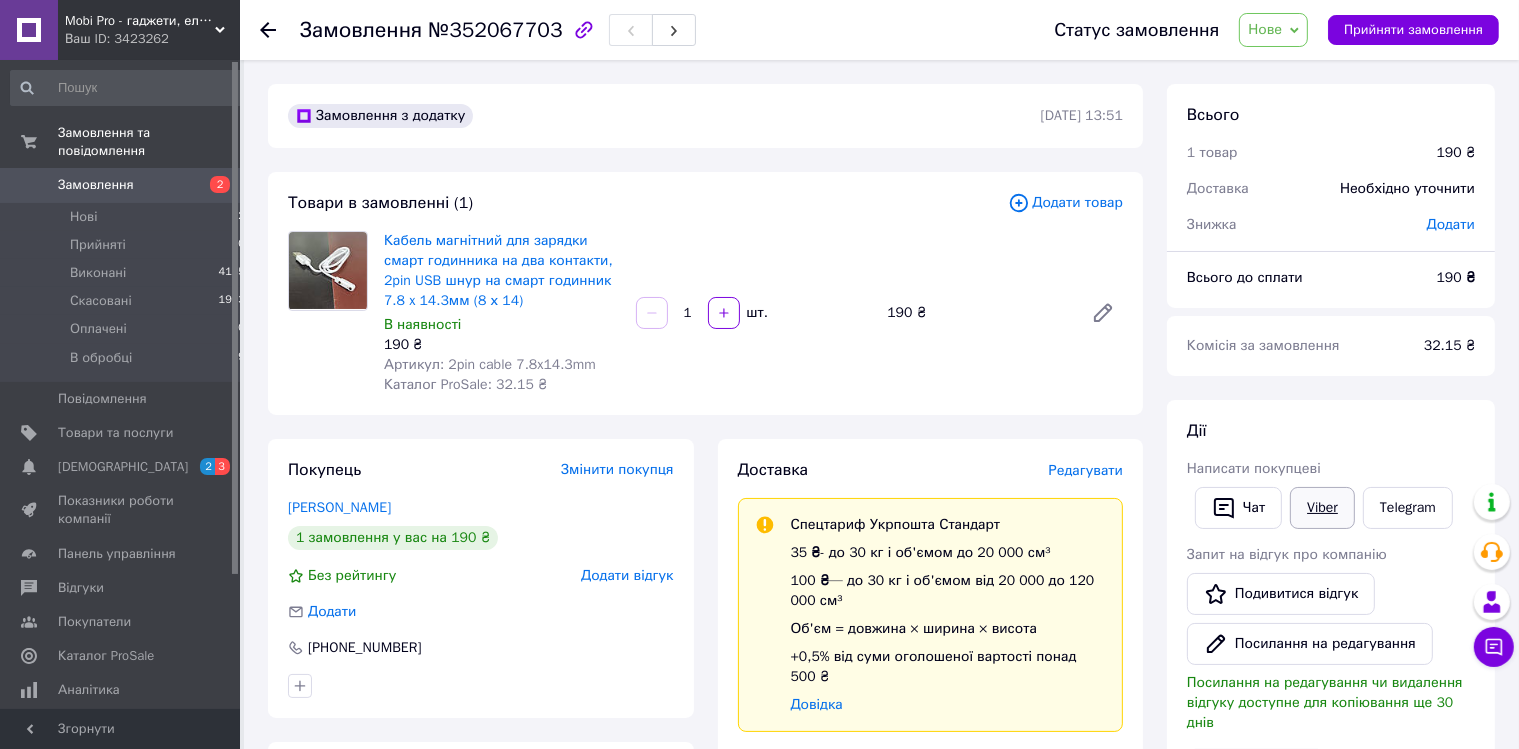 click on "Viber" at bounding box center [1322, 508] 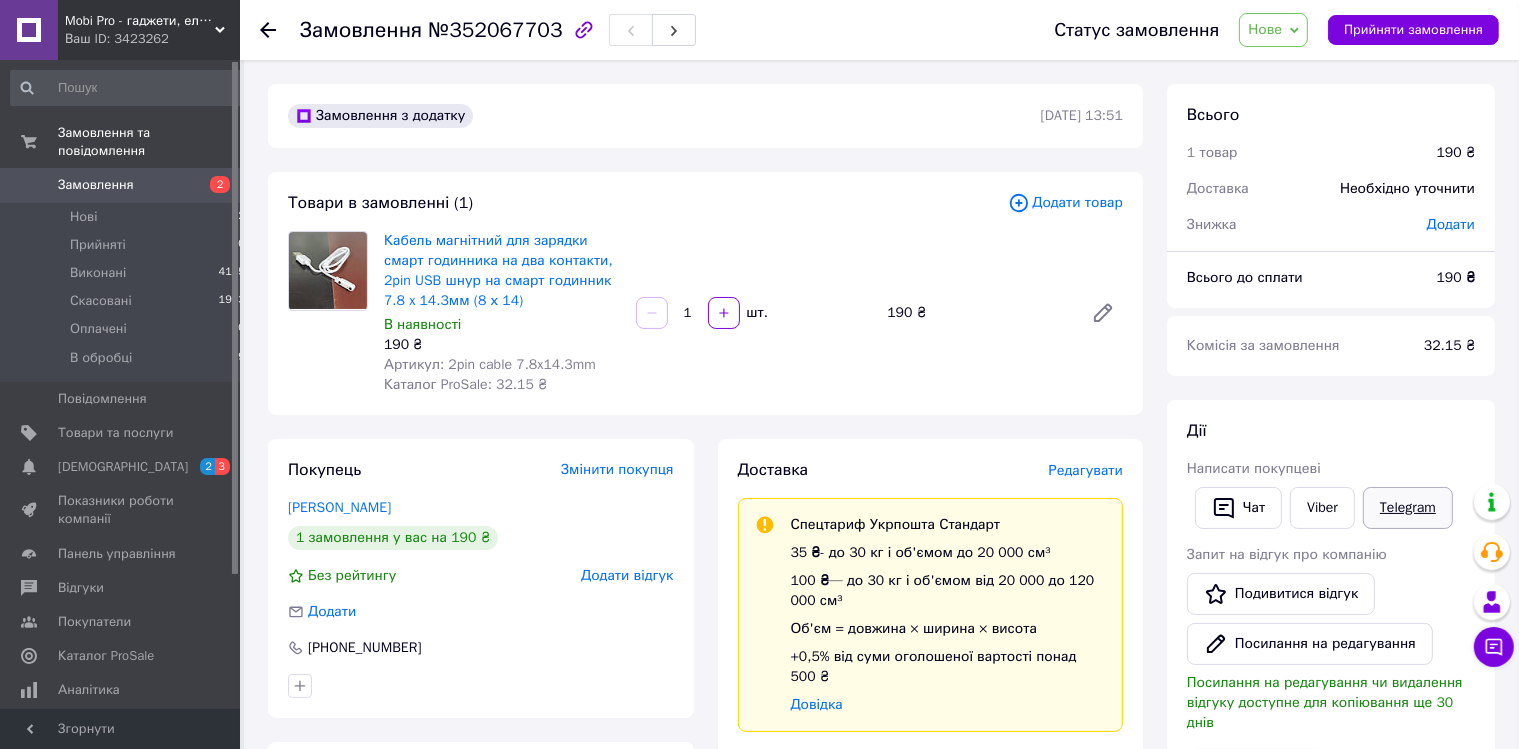 click on "Telegram" at bounding box center (1408, 508) 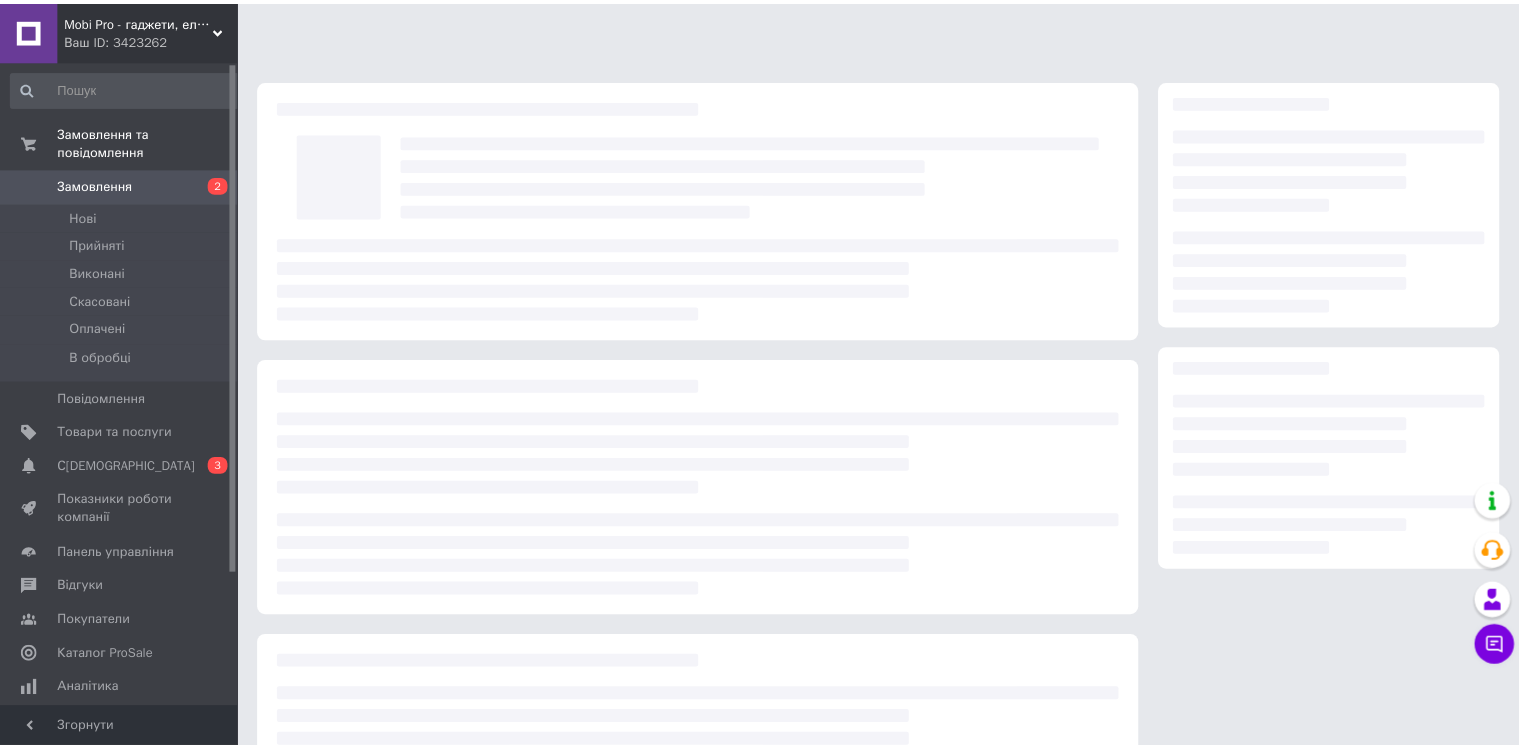 scroll, scrollTop: 0, scrollLeft: 0, axis: both 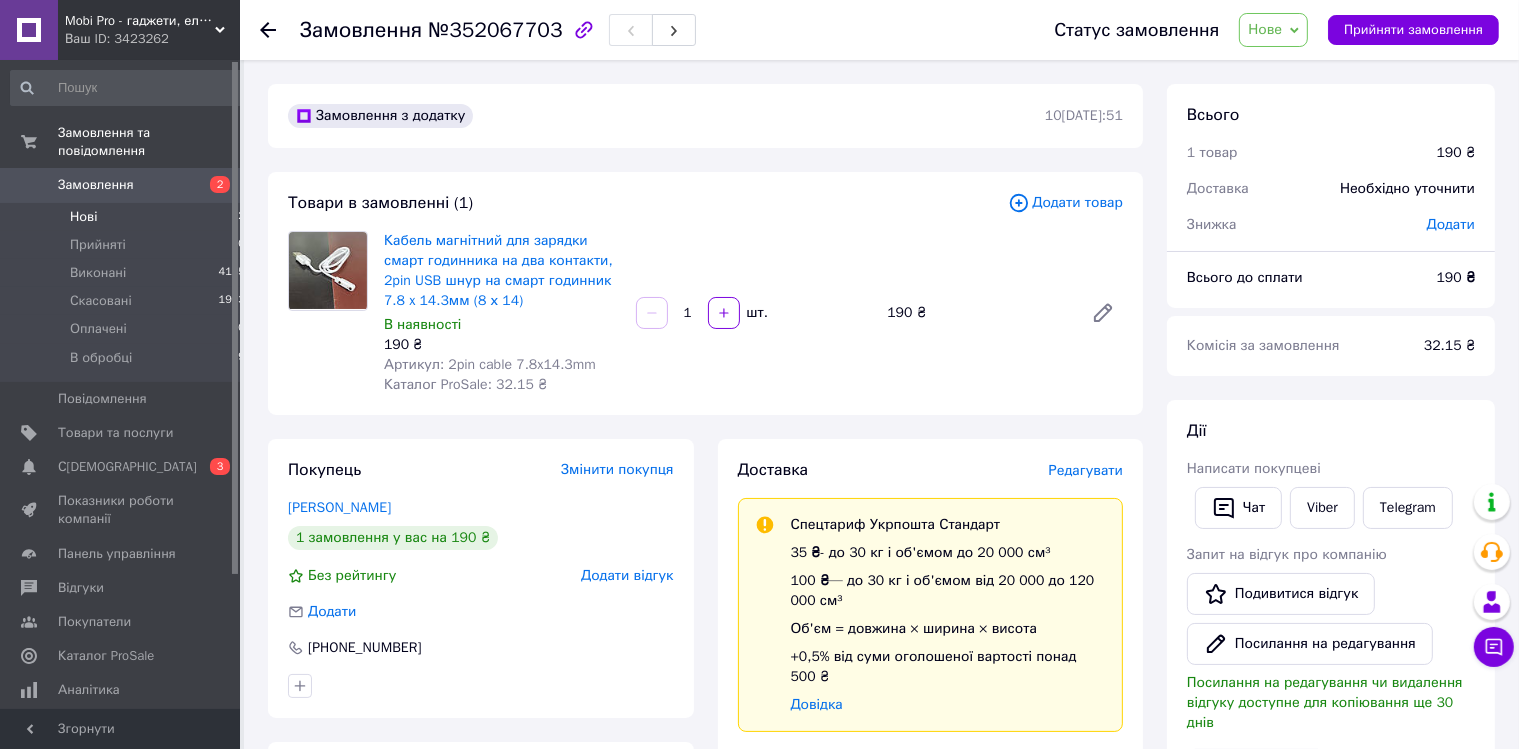 click on "Нові" at bounding box center [83, 217] 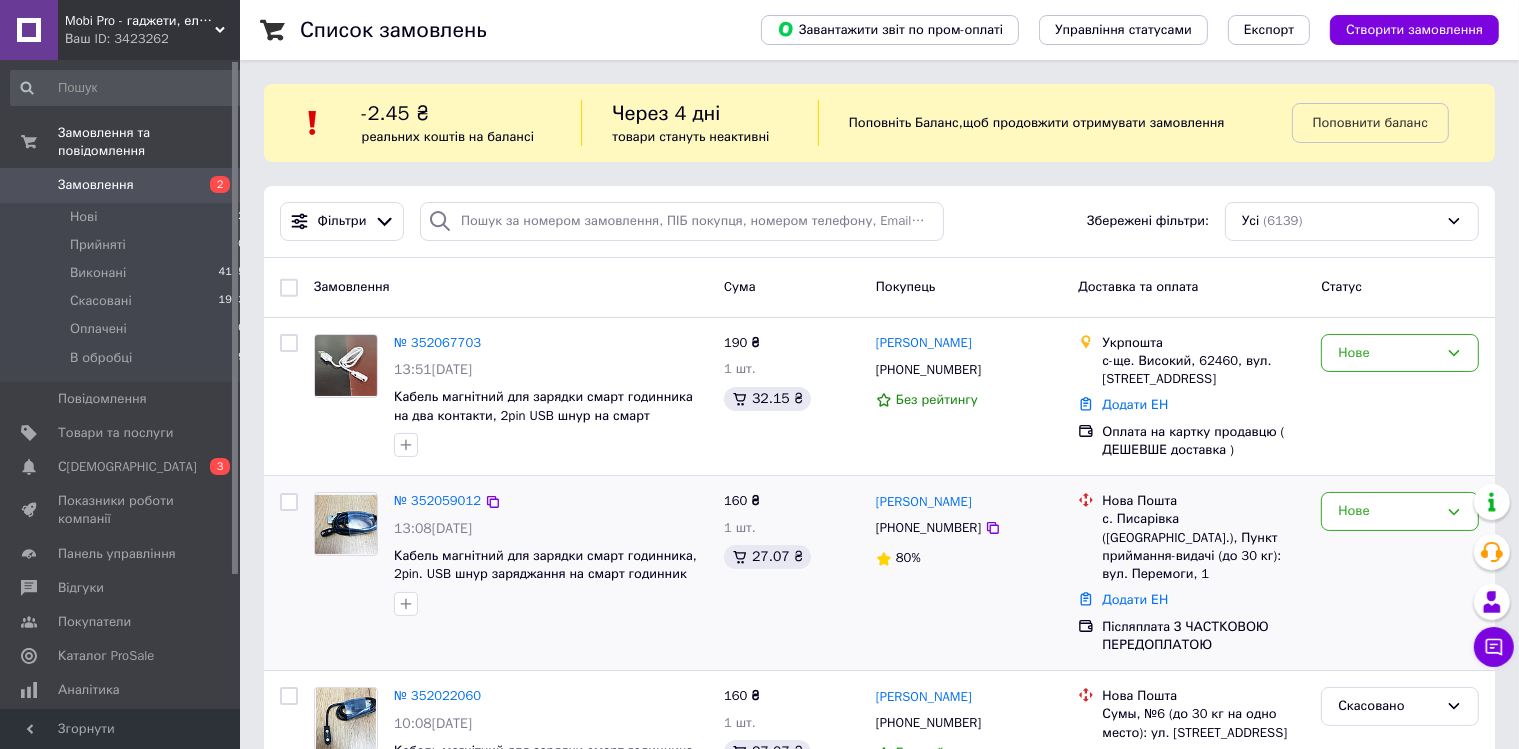 click on "№ 352059012 13:08[DATE] Кабель магнітний для зарядки смарт годинника, 2pin. USB шнур заряджання на смарт годинник 2.5 mm x 8 mm" at bounding box center (511, 573) 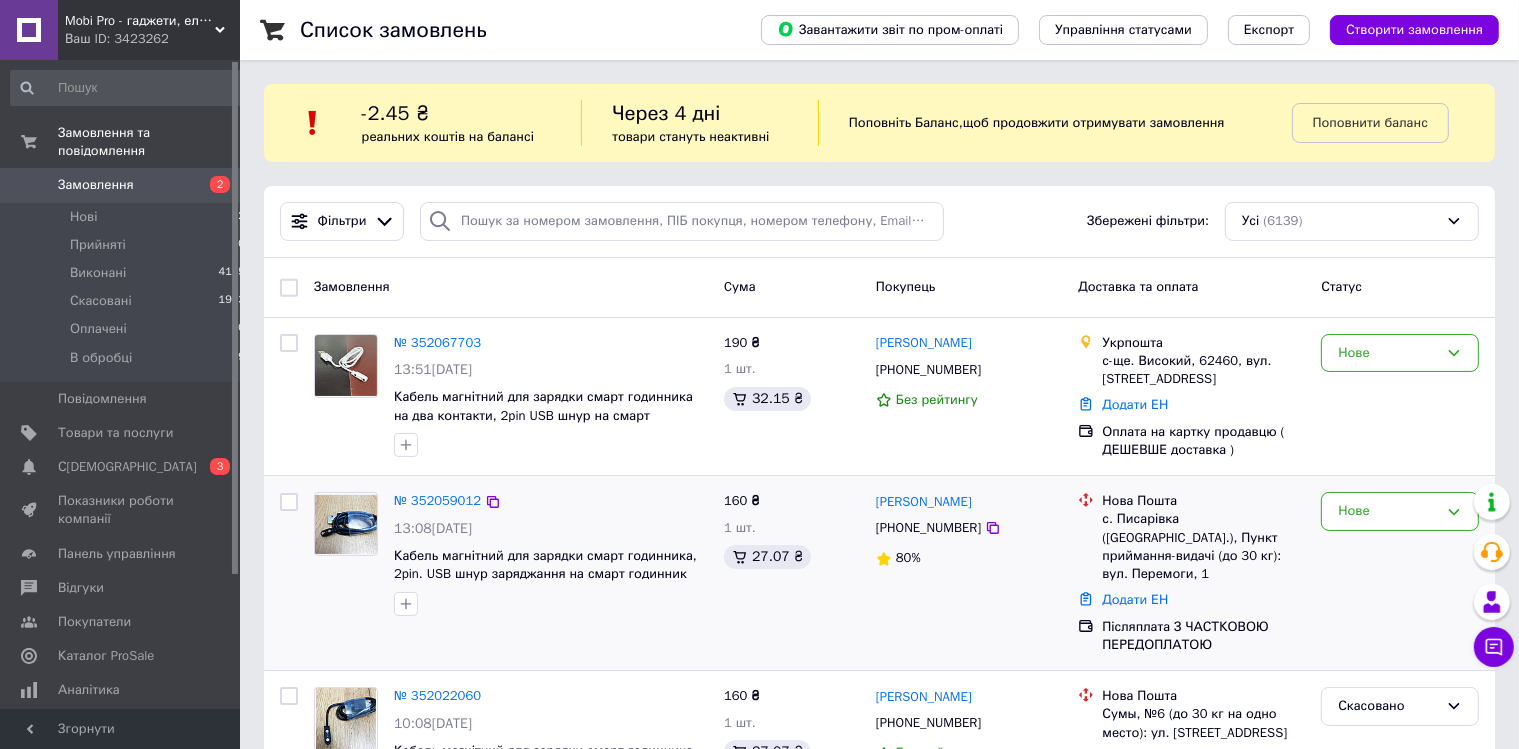 click on "160 ₴ 1 шт. 27.07 ₴" at bounding box center (792, 573) 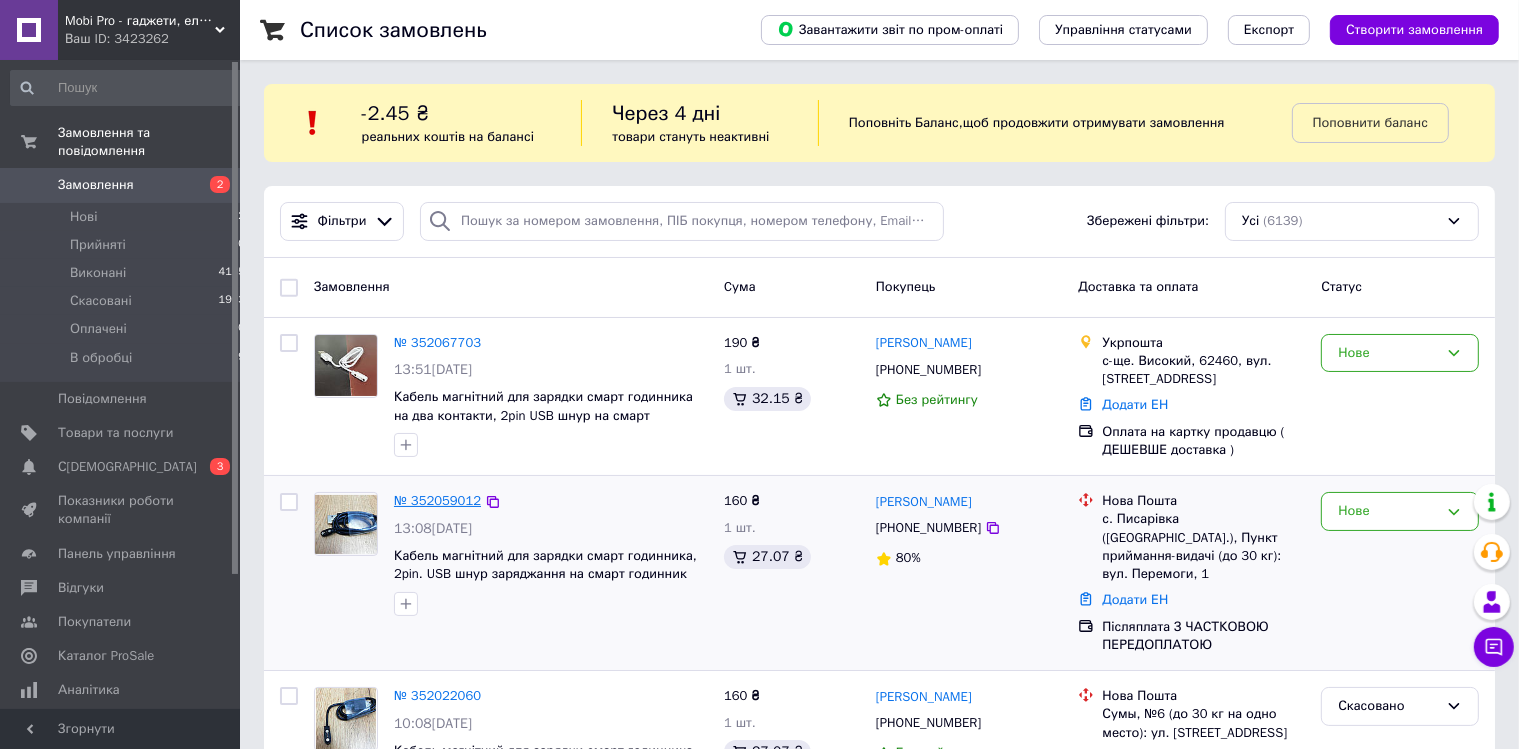 click on "№ 352059012" at bounding box center (437, 500) 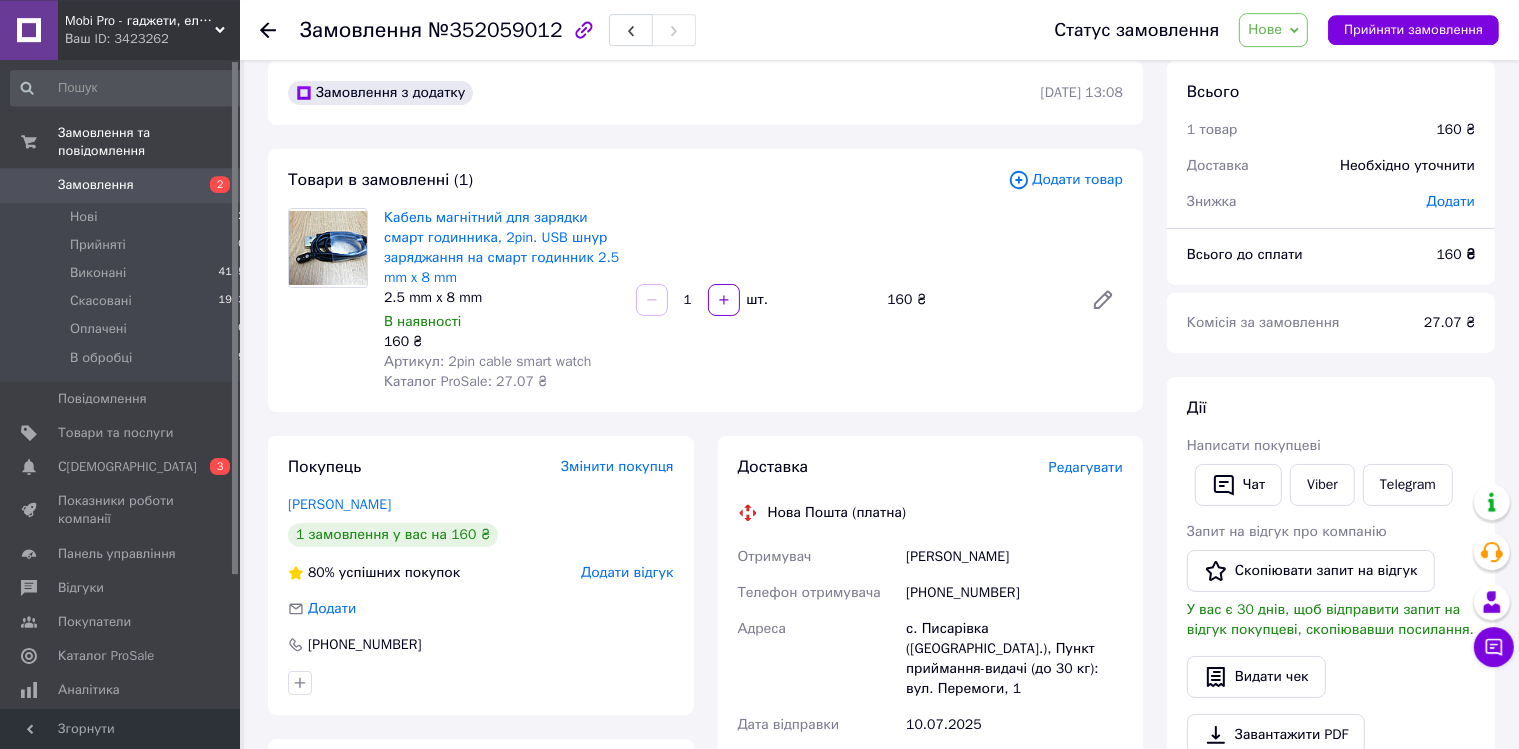scroll, scrollTop: 316, scrollLeft: 0, axis: vertical 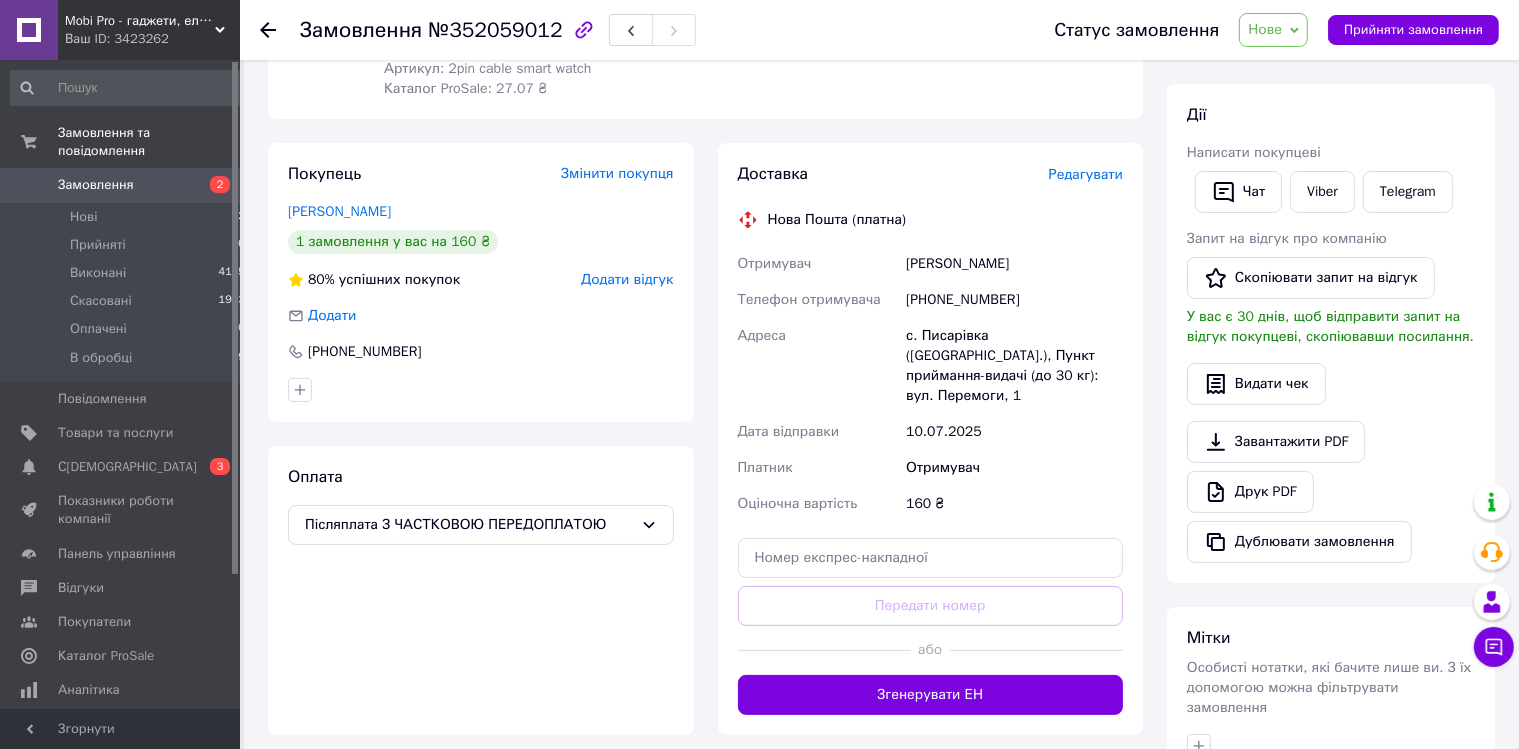 click on "[PHONE_NUMBER]" at bounding box center [1014, 300] 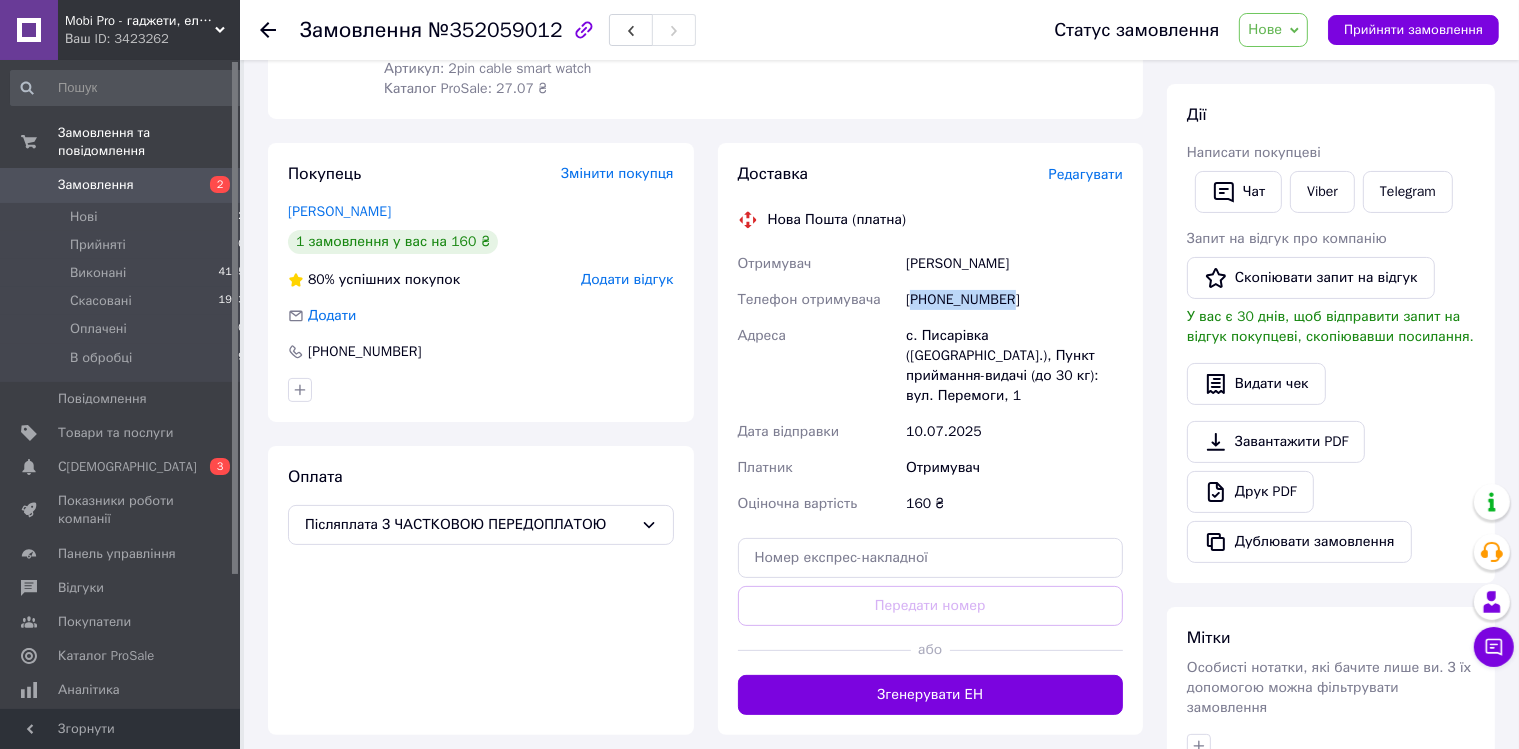click on "[PHONE_NUMBER]" at bounding box center [1014, 300] 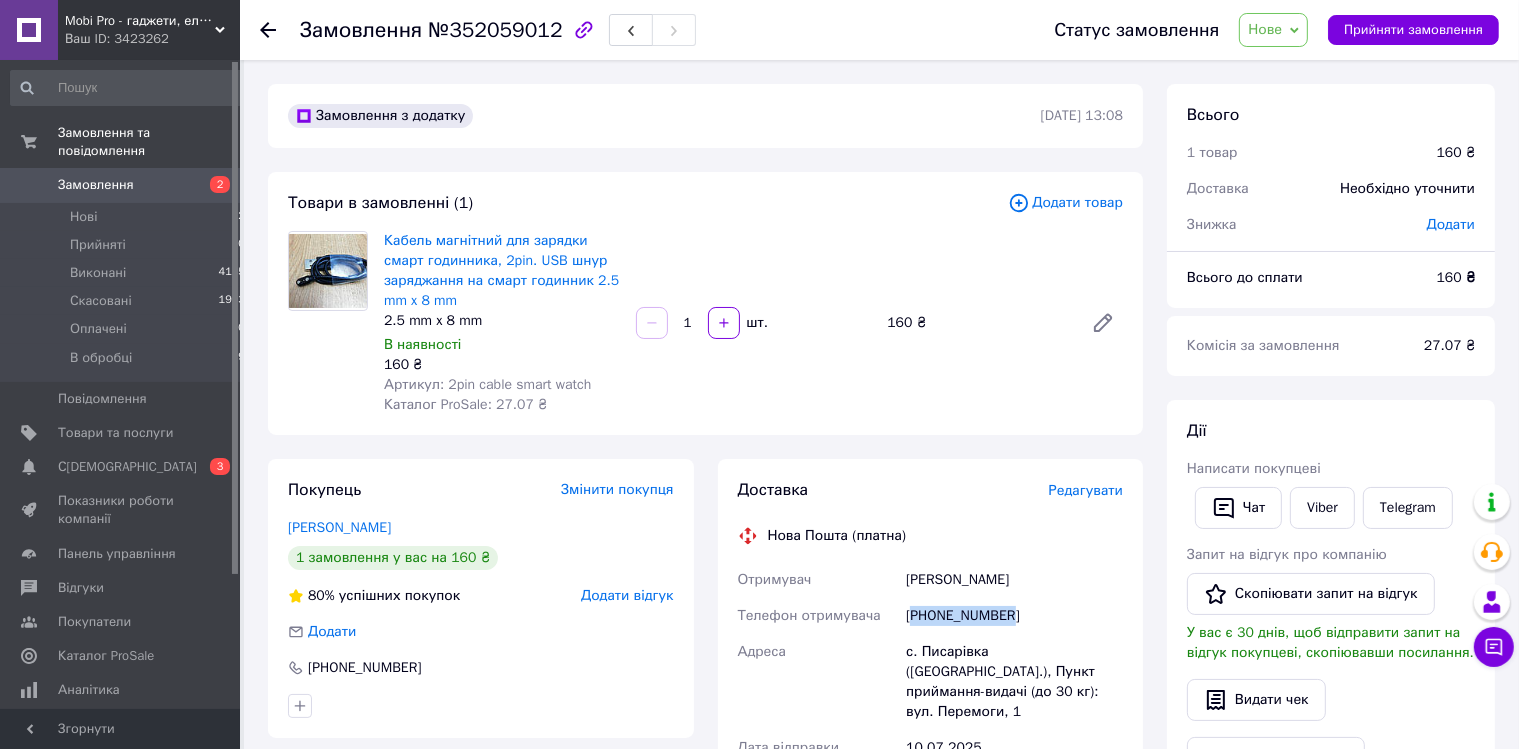 scroll, scrollTop: 105, scrollLeft: 0, axis: vertical 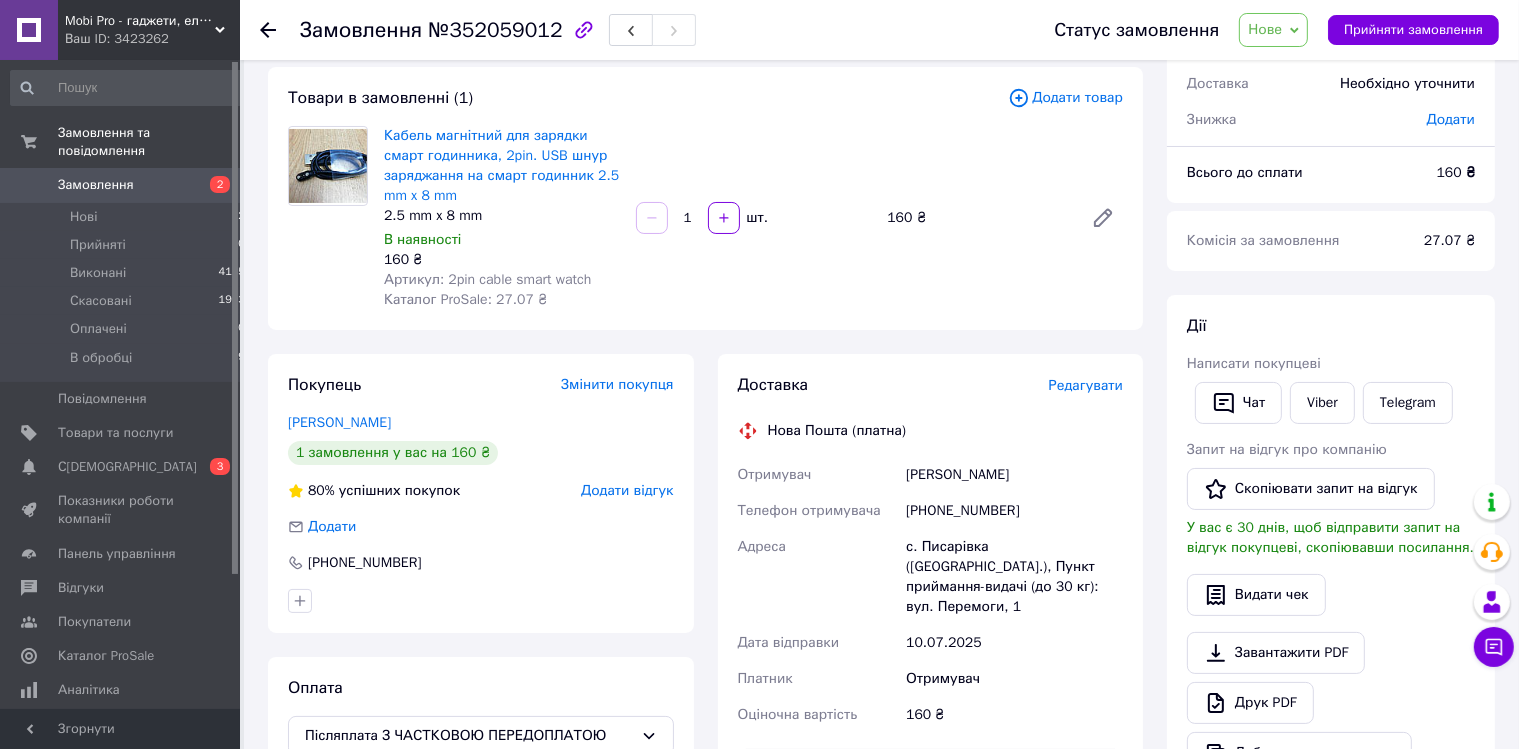 click on "[PERSON_NAME]" at bounding box center (1014, 475) 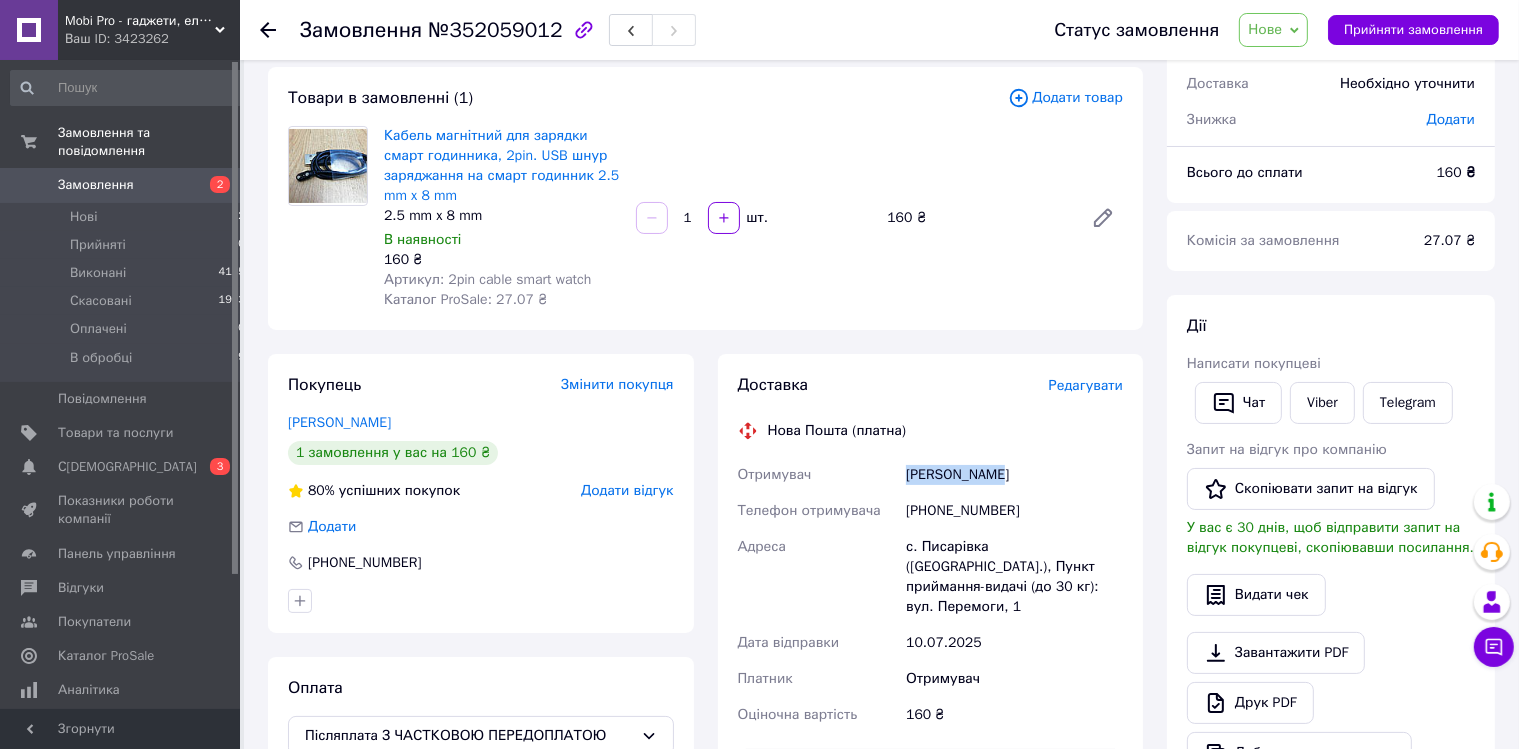 click on "[PERSON_NAME]" at bounding box center [1014, 475] 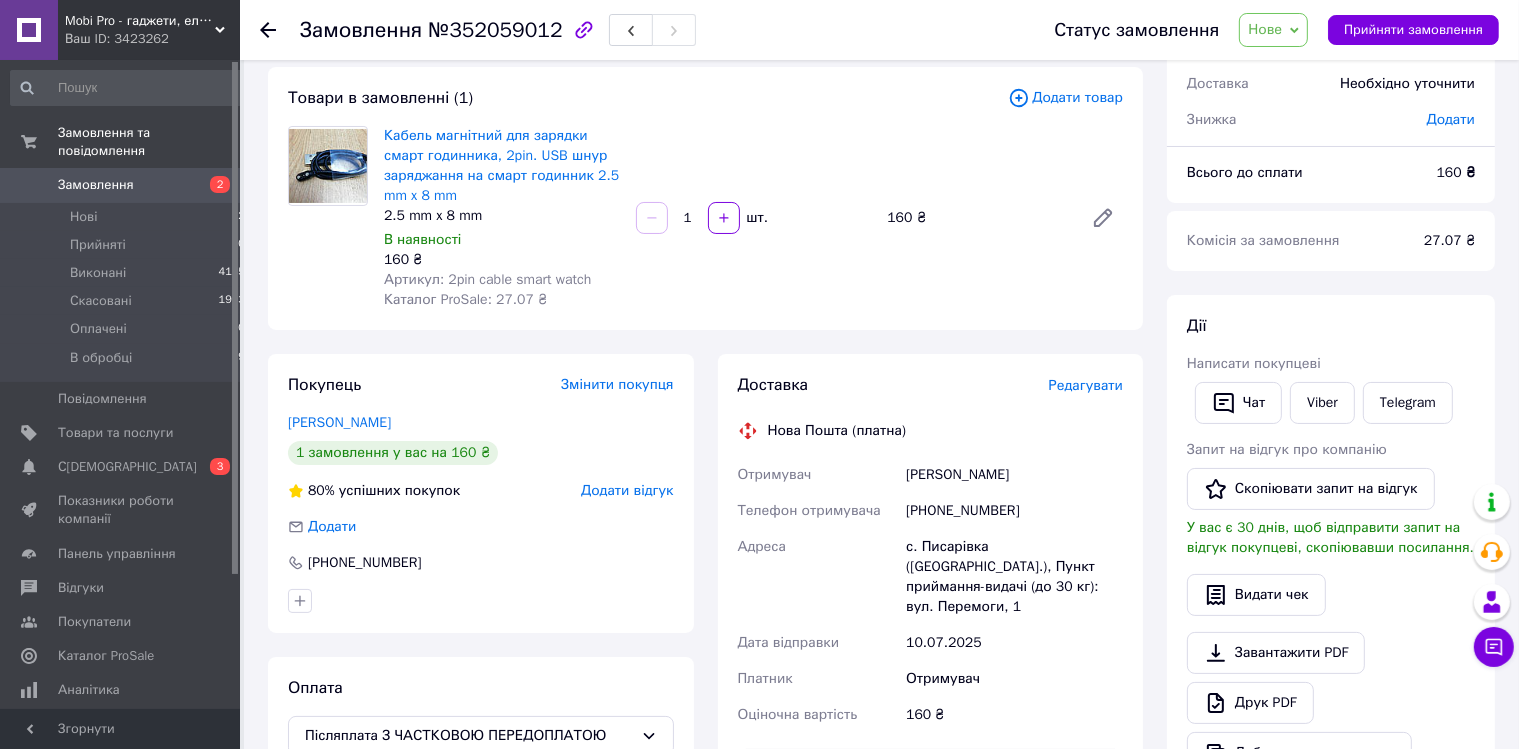 click on "[PERSON_NAME]" at bounding box center [1014, 475] 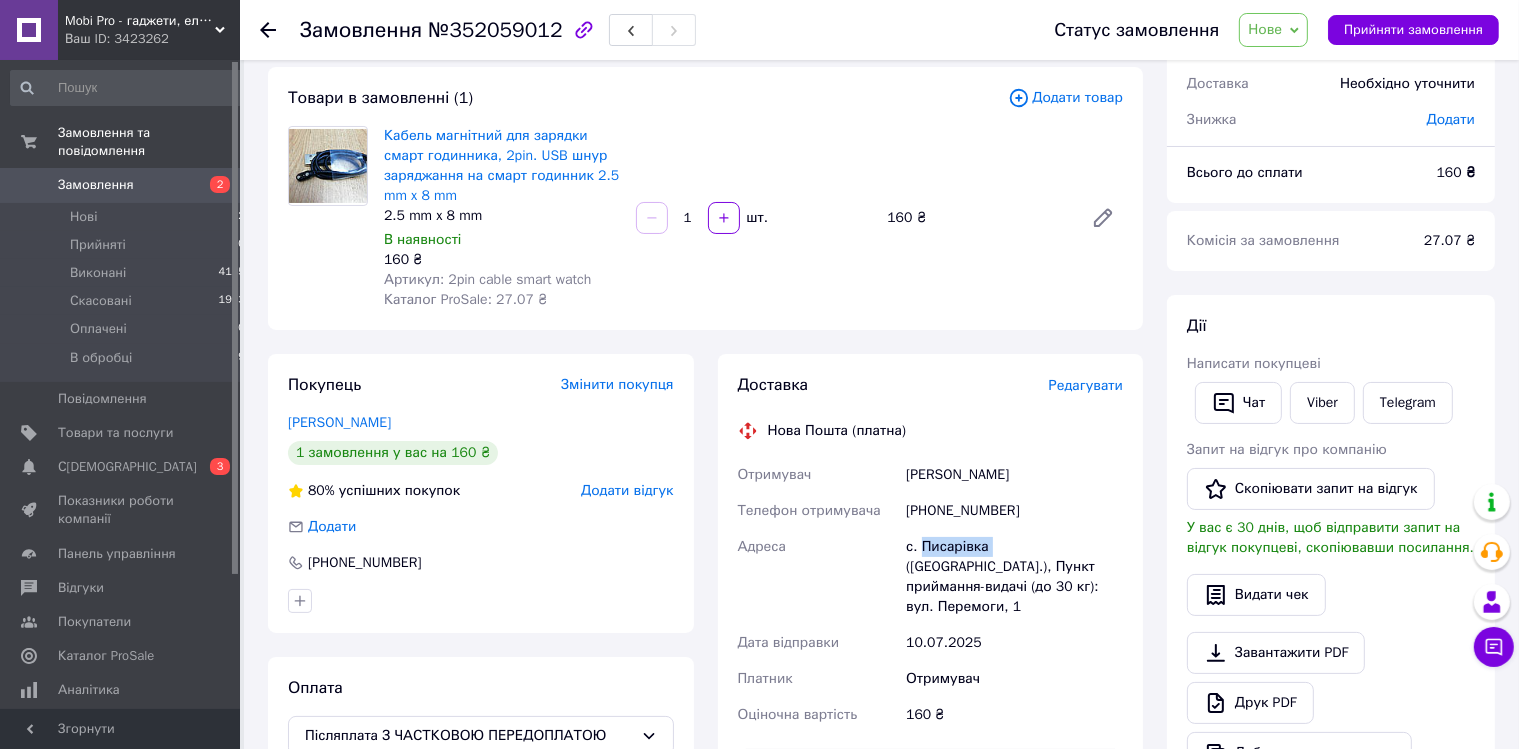 click on "с. Писарівка ([GEOGRAPHIC_DATA].), Пункт приймання-видачі (до 30 кг): вул. Перемоги, 1" at bounding box center (1014, 577) 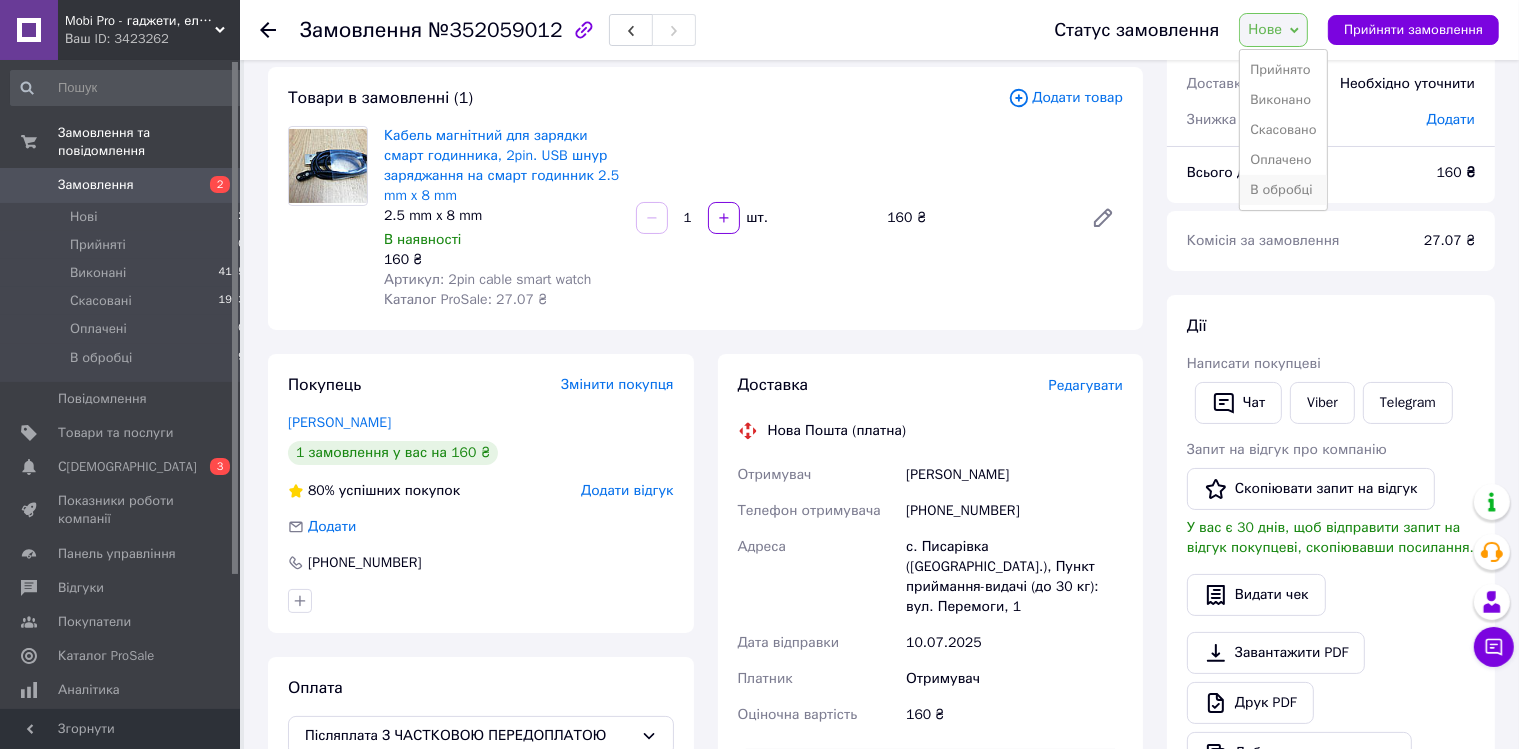 click on "В обробці" at bounding box center [1283, 190] 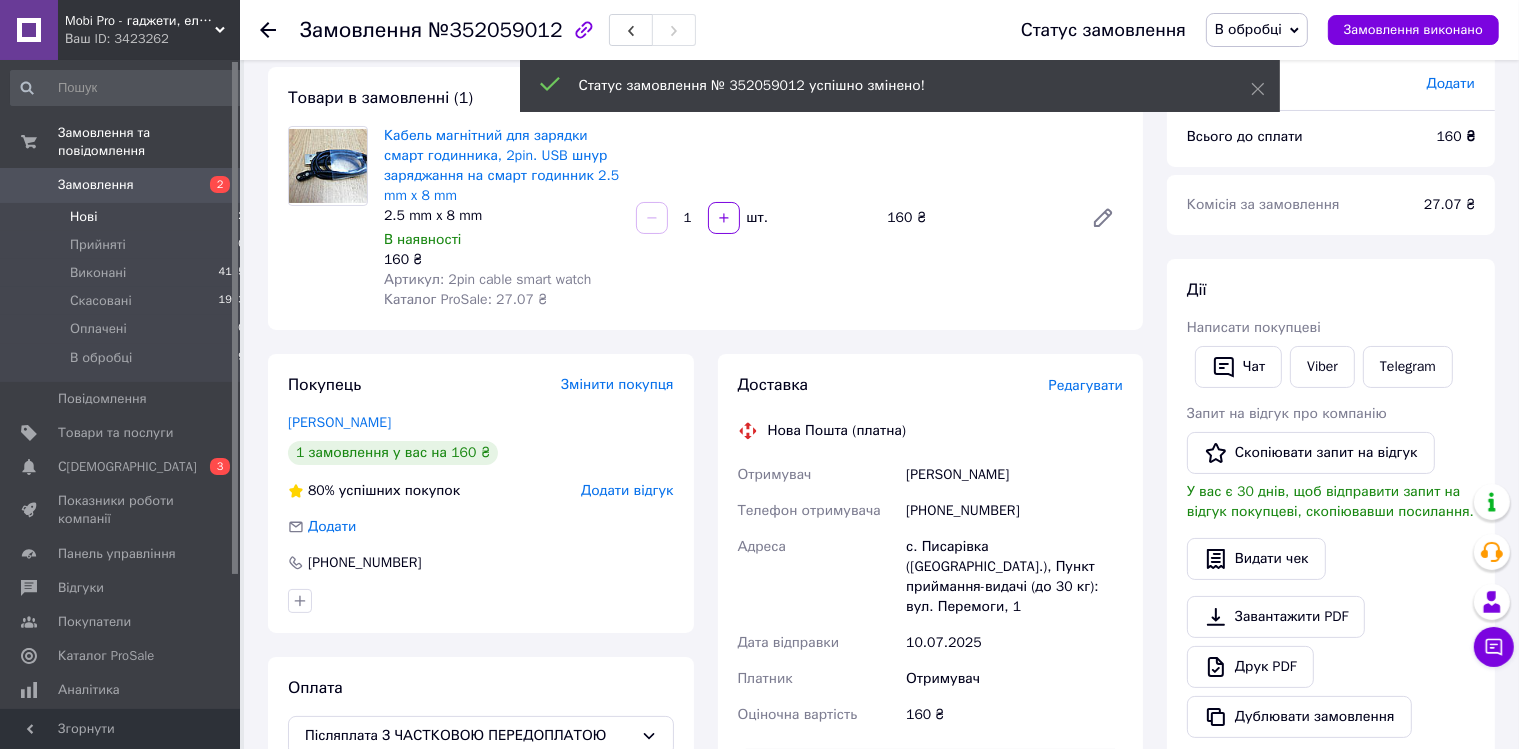 click on "Нові" at bounding box center [83, 217] 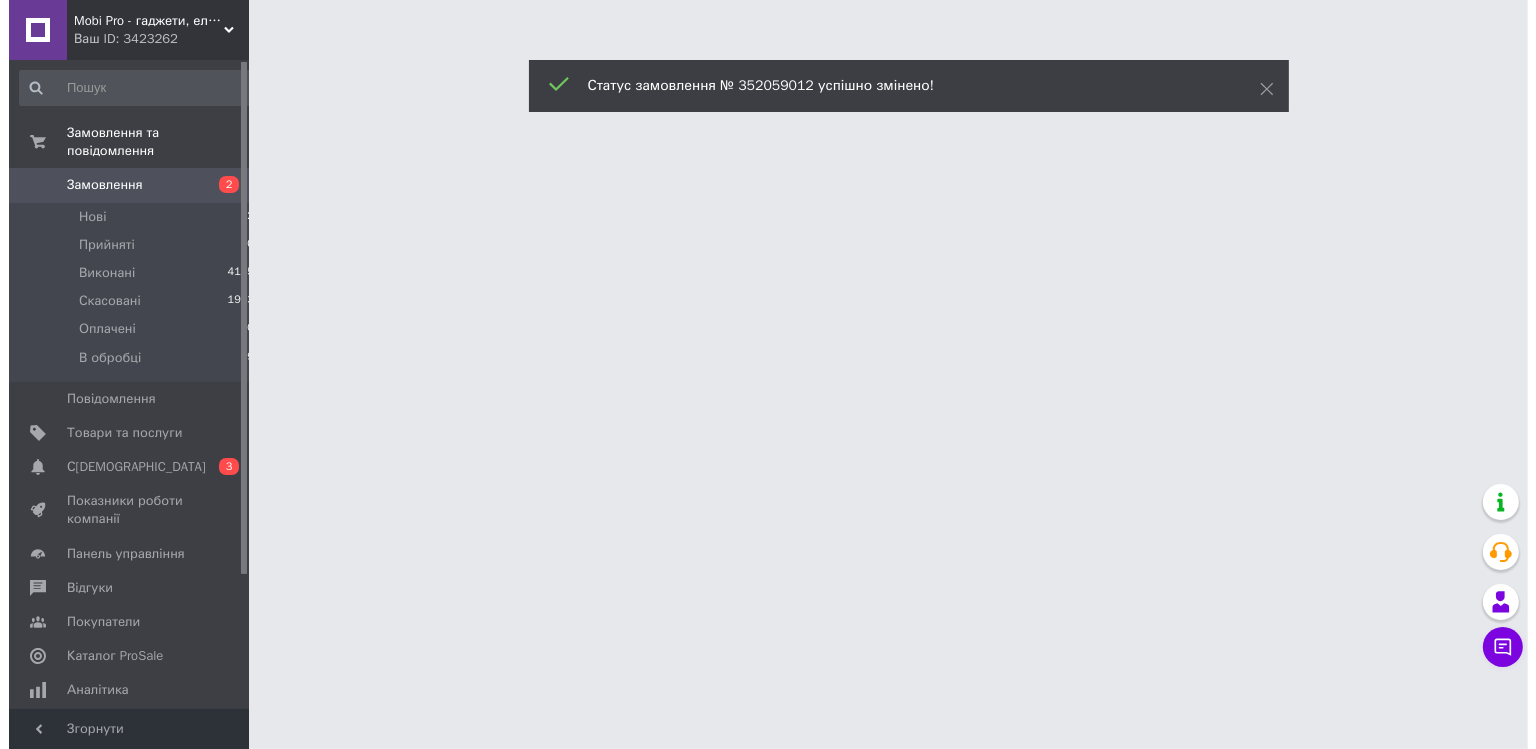 scroll, scrollTop: 0, scrollLeft: 0, axis: both 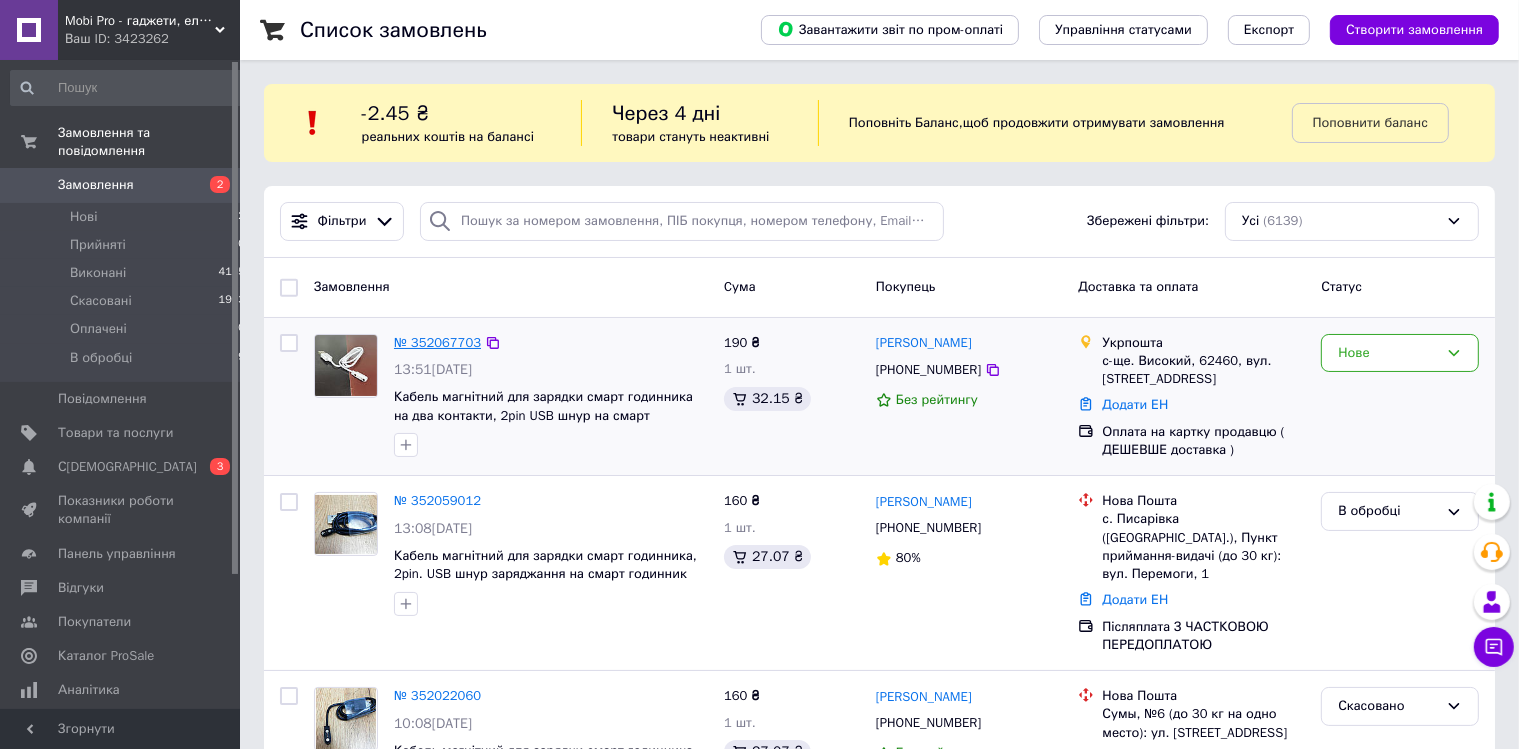 click on "№ 352067703" at bounding box center (437, 342) 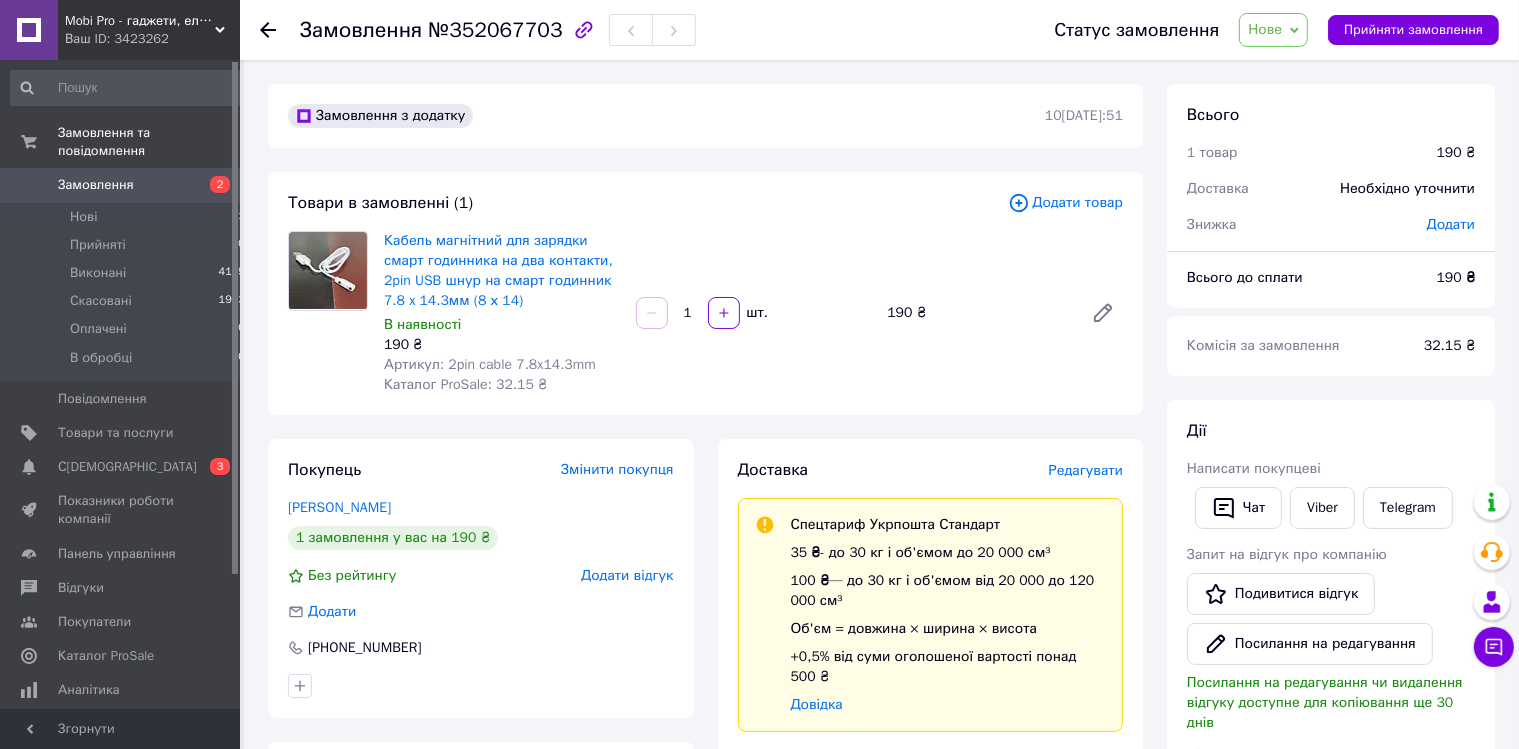 click on "Нове" at bounding box center (1273, 30) 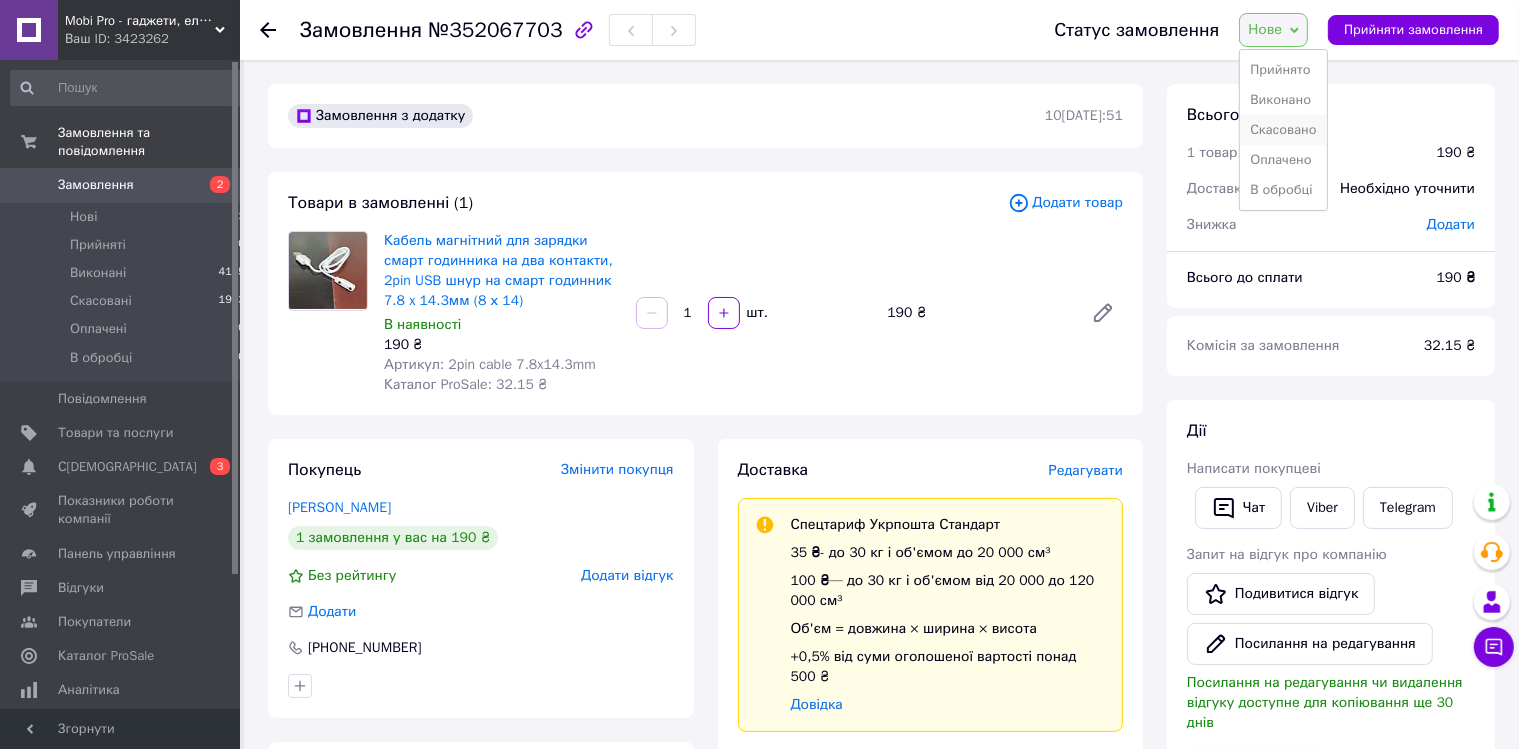 click on "Скасовано" at bounding box center [1283, 130] 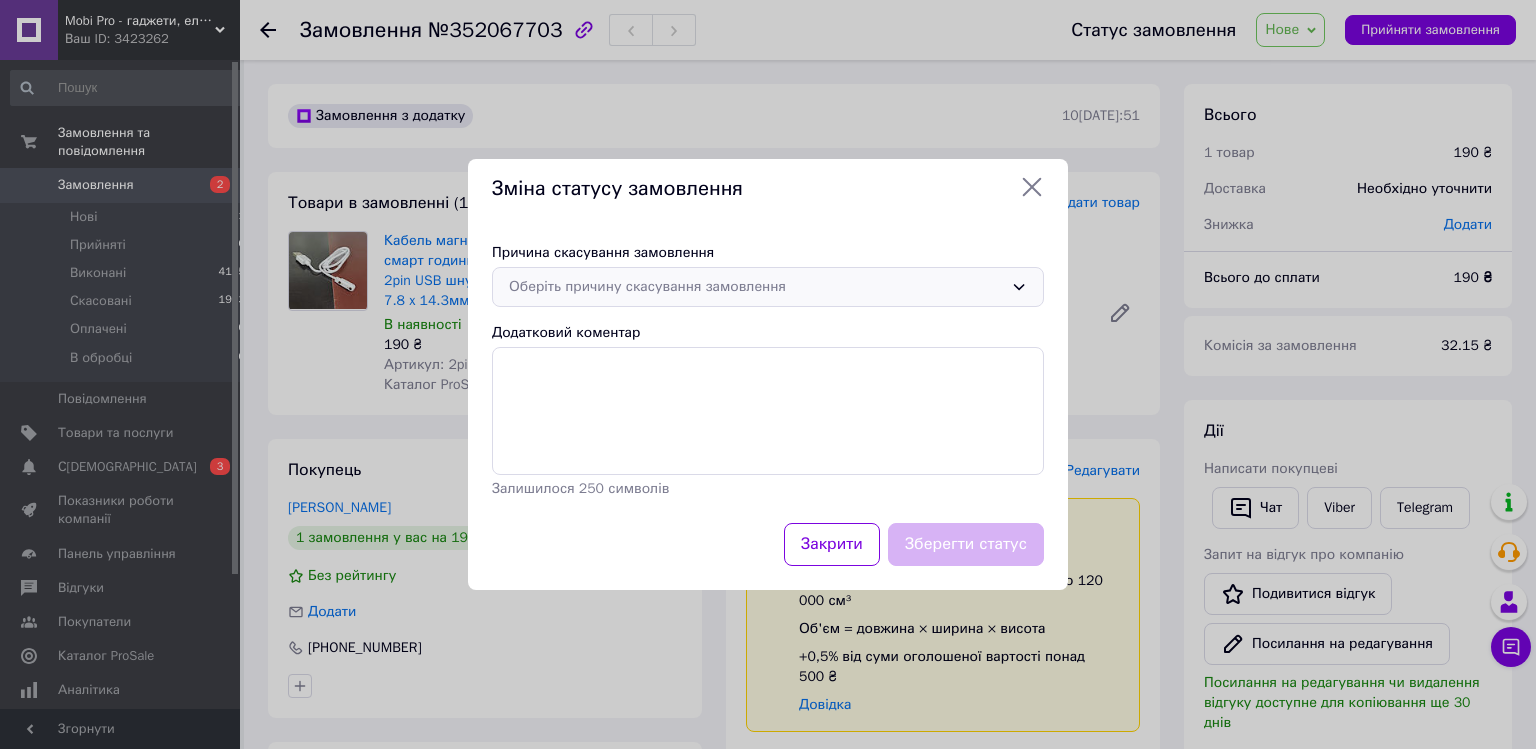click on "Оберіть причину скасування замовлення" at bounding box center [756, 287] 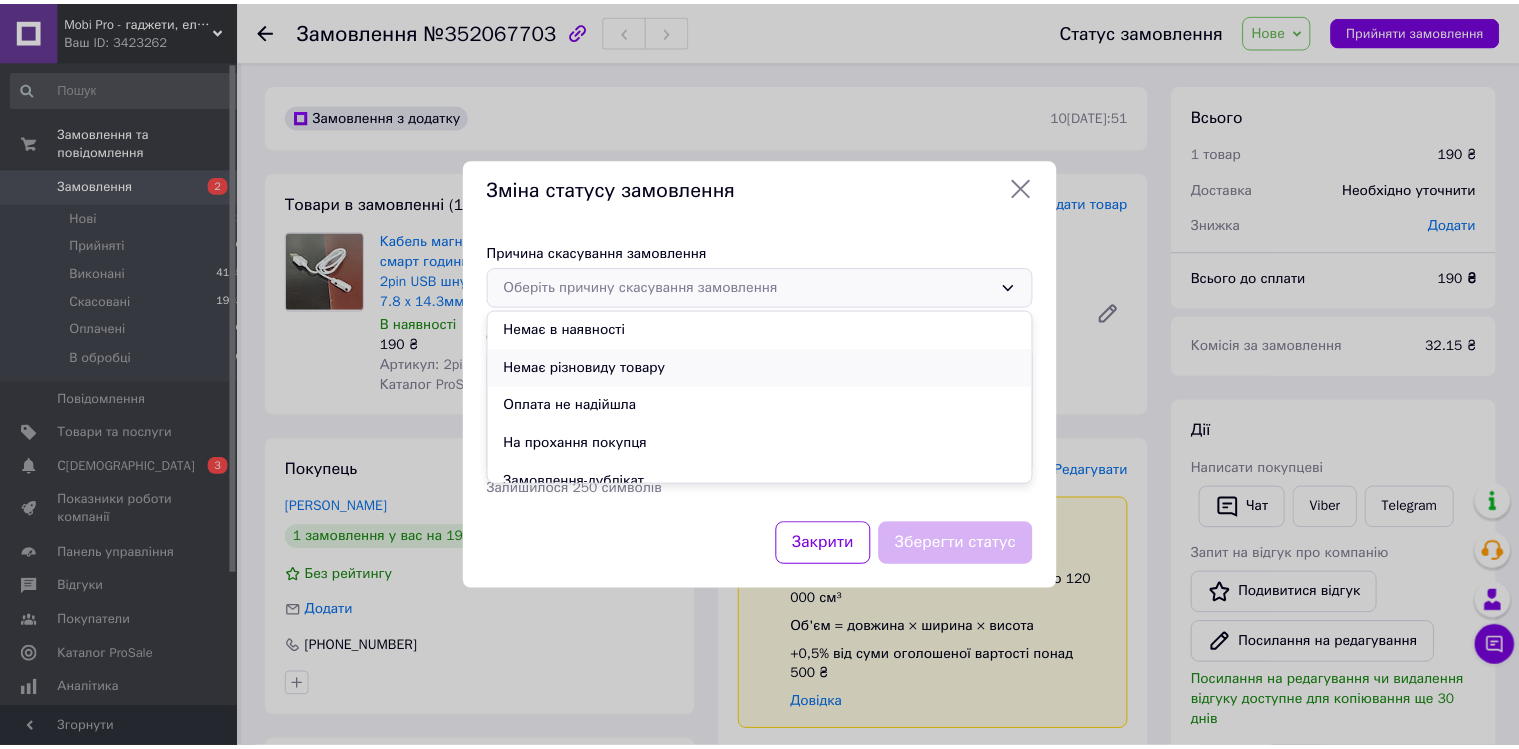 scroll, scrollTop: 94, scrollLeft: 0, axis: vertical 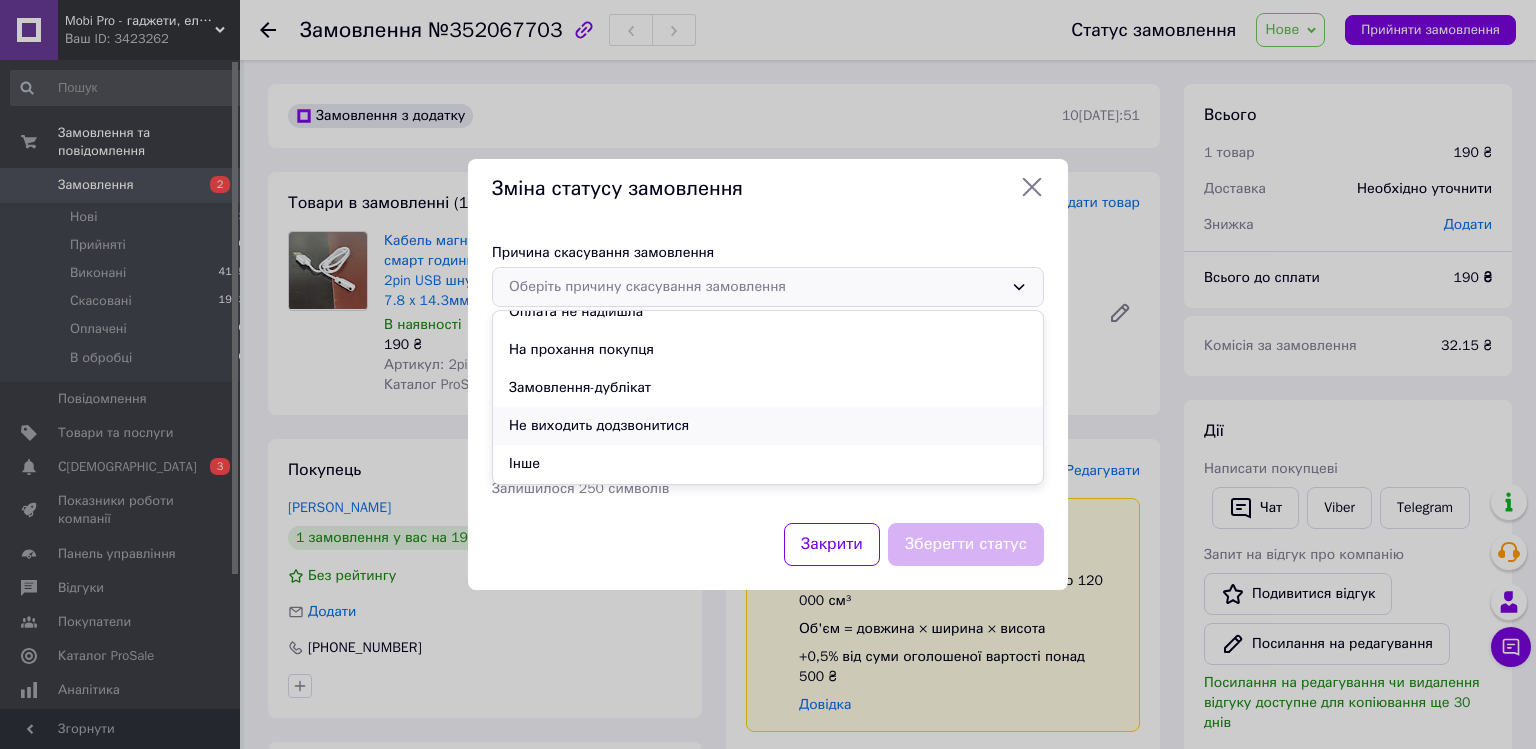 click on "Не виходить додзвонитися" at bounding box center [768, 426] 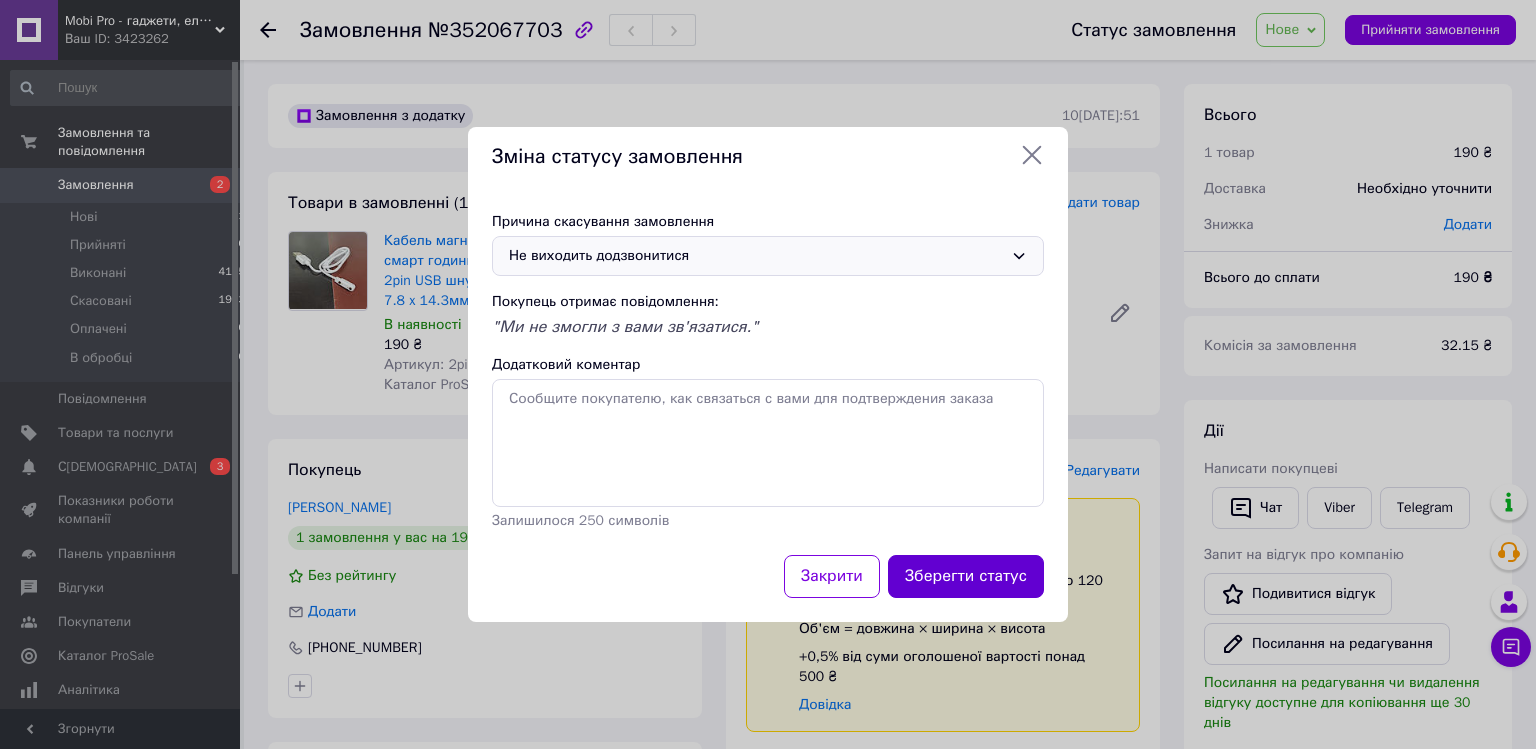 click on "Зберегти статус" at bounding box center (966, 576) 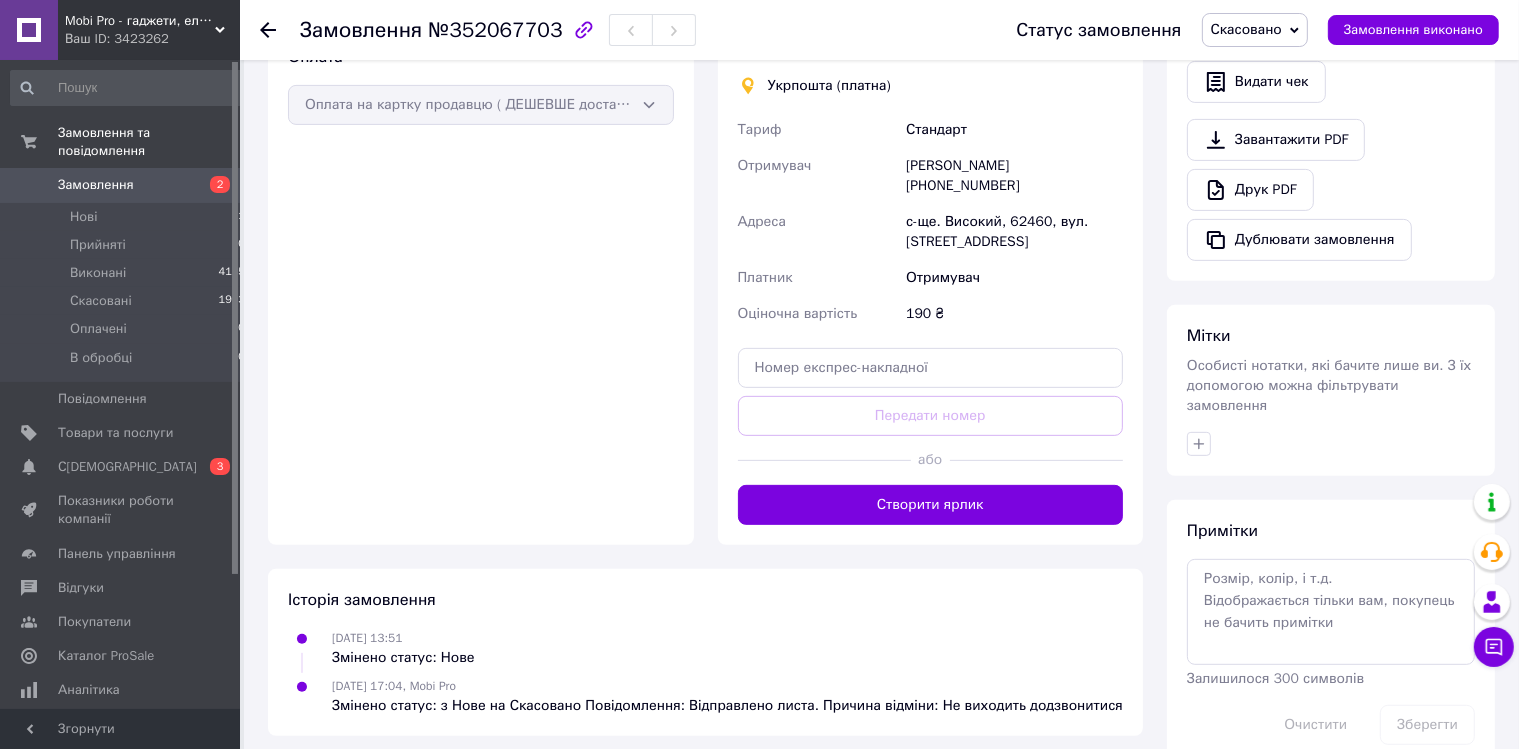 scroll, scrollTop: 0, scrollLeft: 0, axis: both 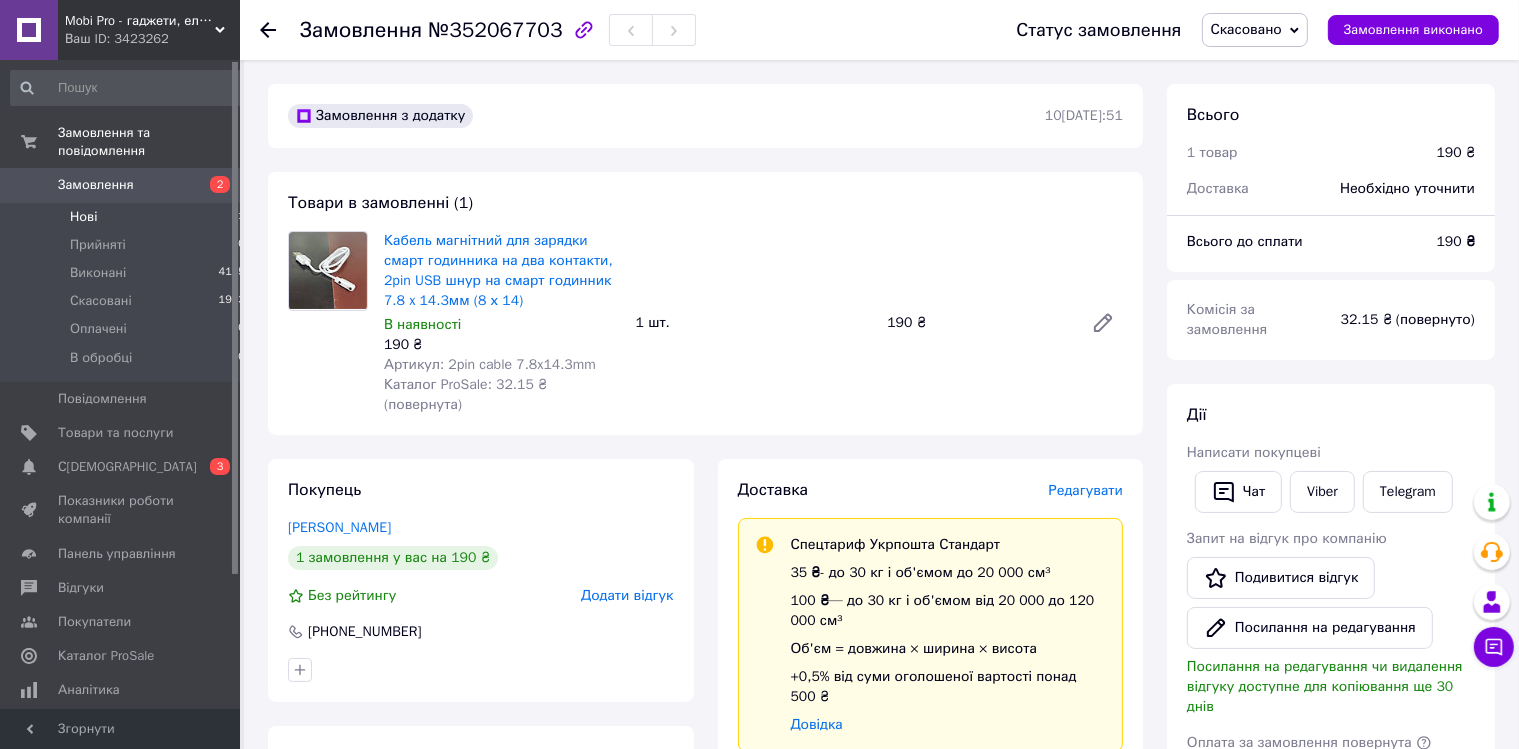 click on "Нові" at bounding box center [83, 217] 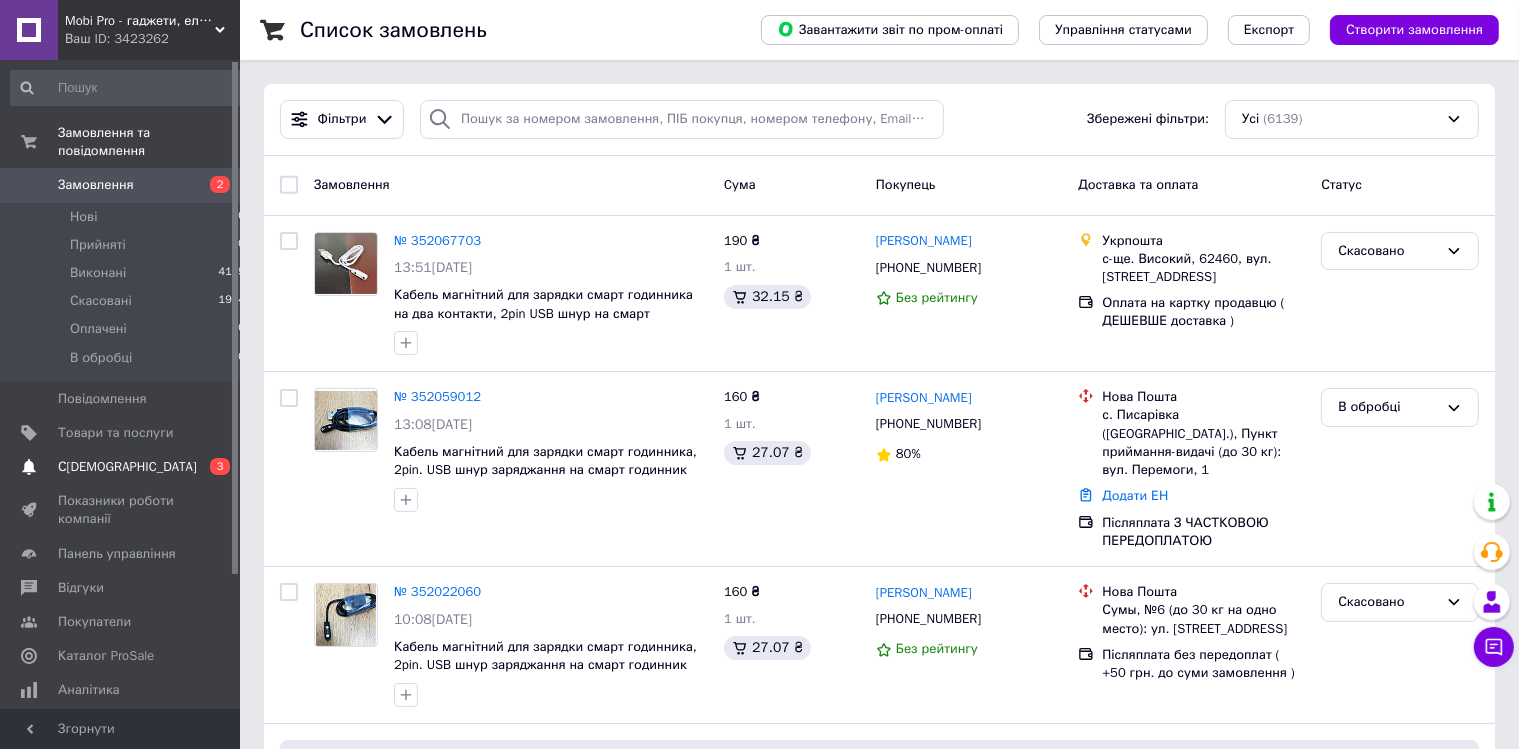 click on "С[DEMOGRAPHIC_DATA]" at bounding box center [127, 467] 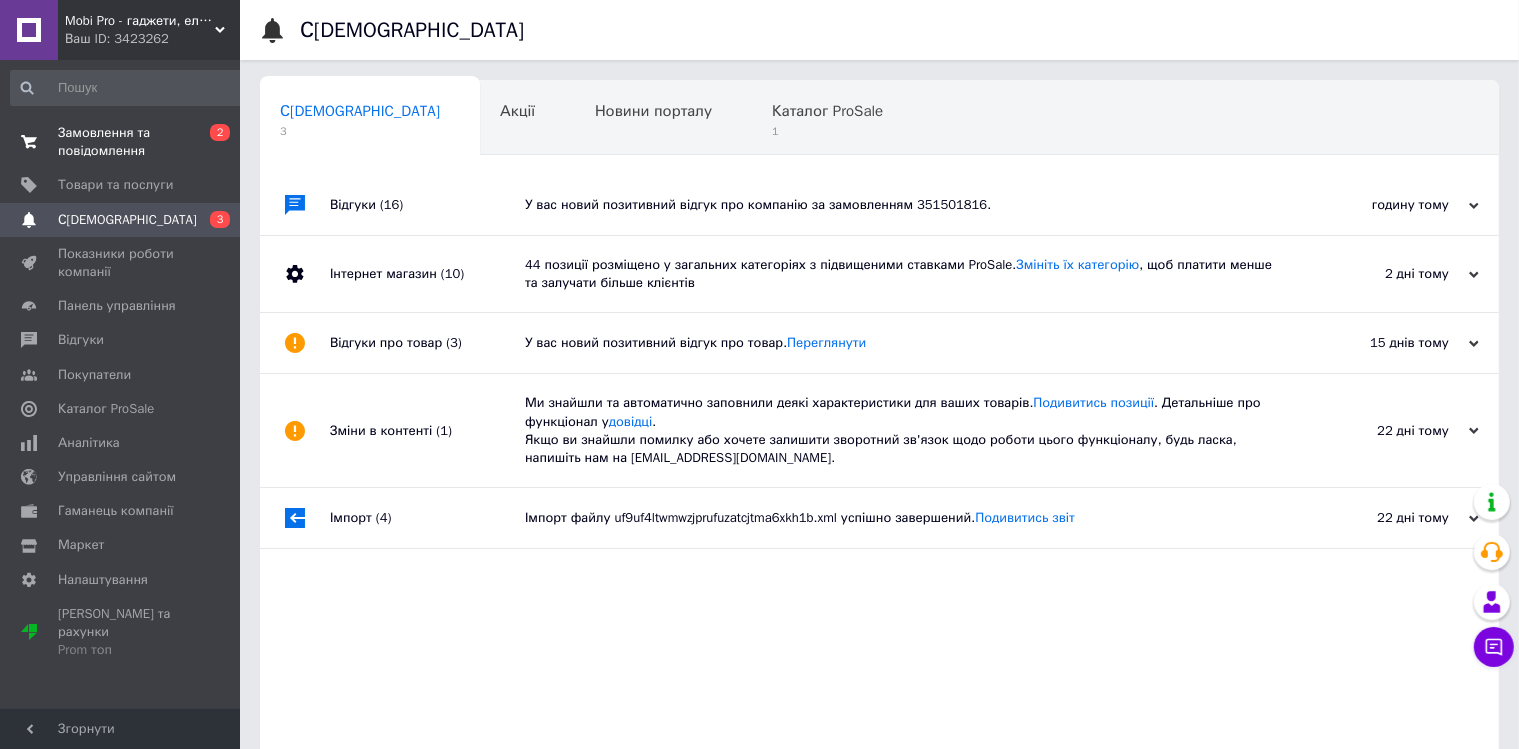 click on "Замовлення та повідомлення" at bounding box center (121, 142) 